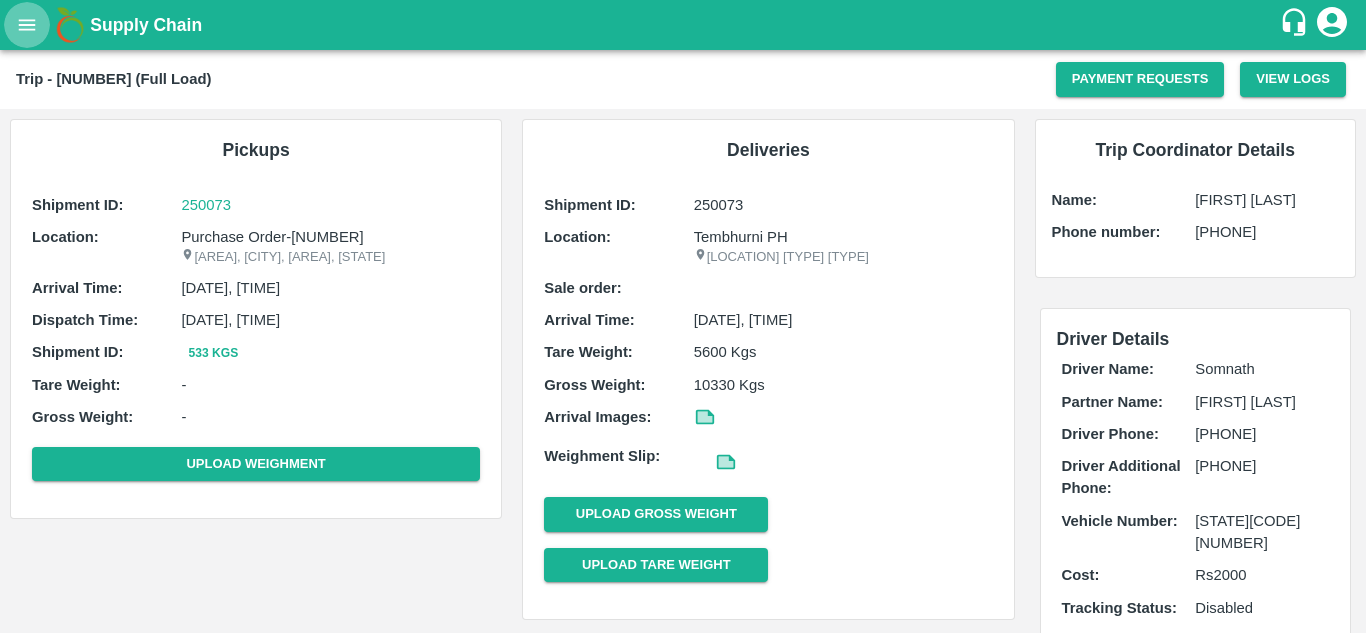 click at bounding box center [27, 25] 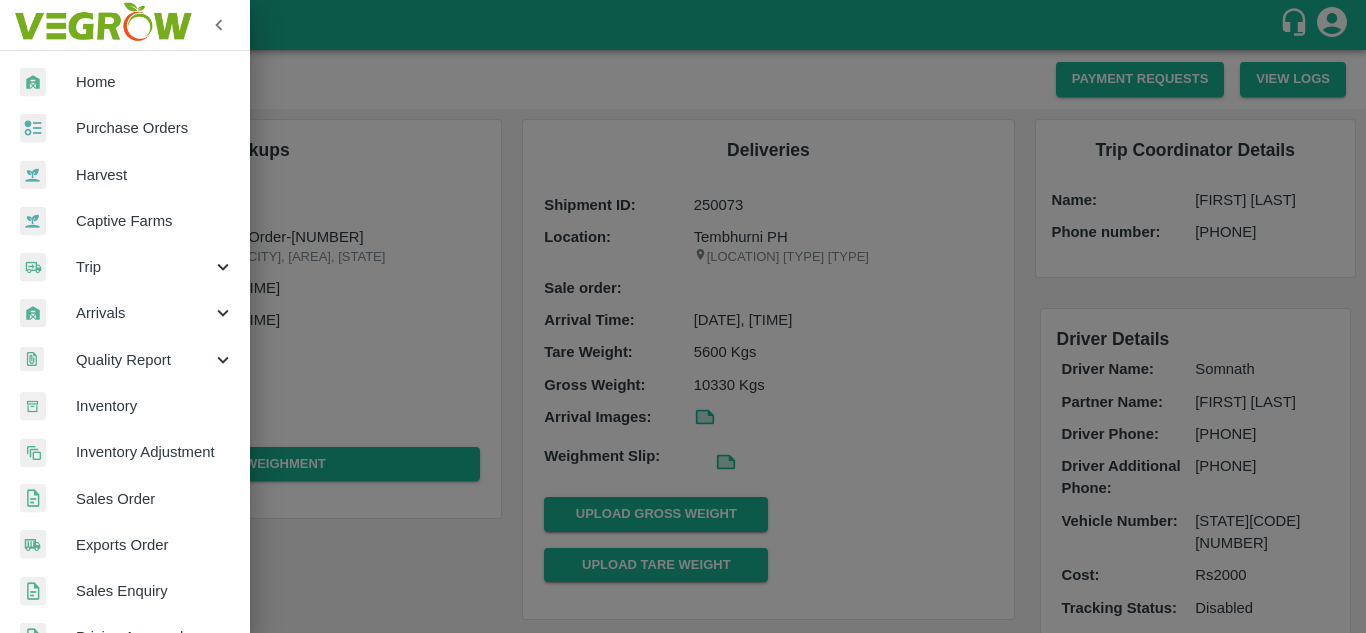 click on "Sales Order" at bounding box center [125, 499] 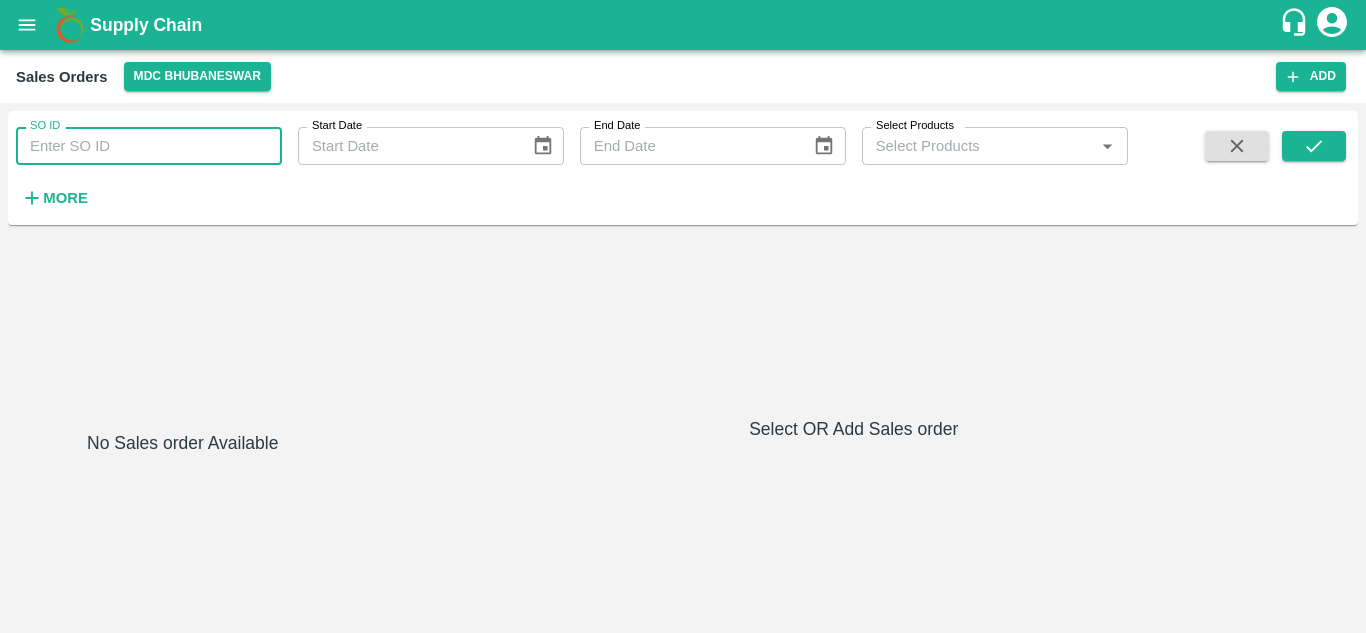 click on "SO ID" at bounding box center [149, 146] 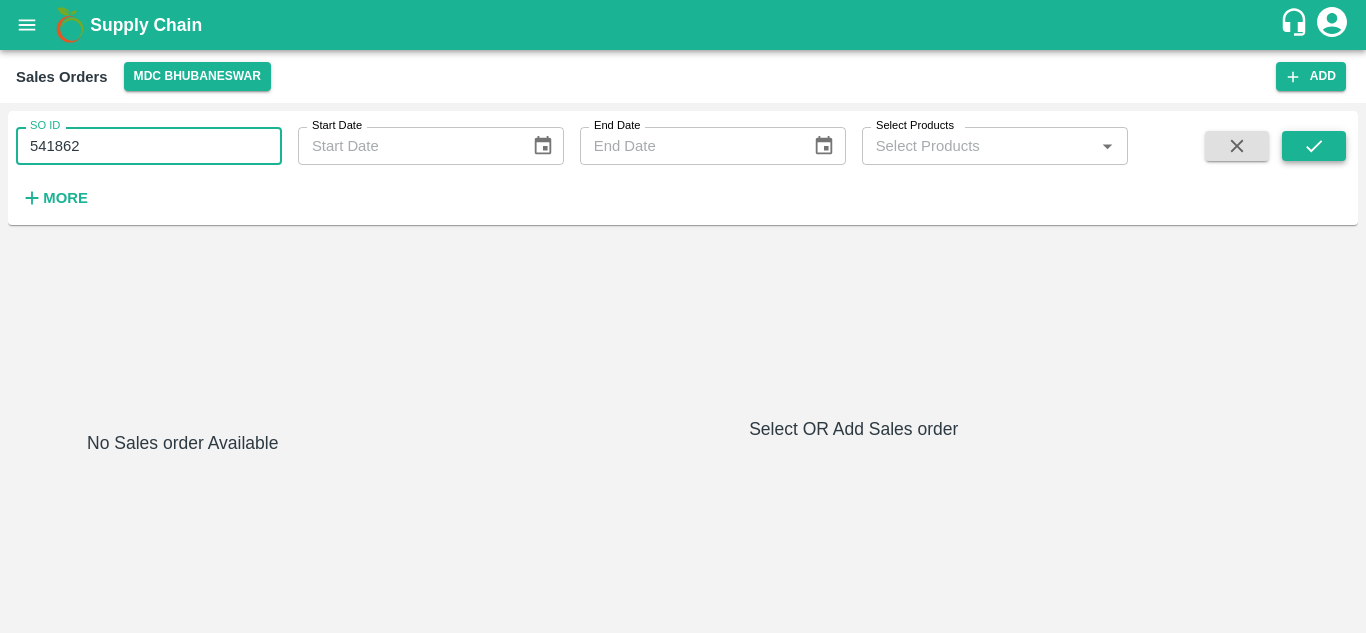 type on "541862" 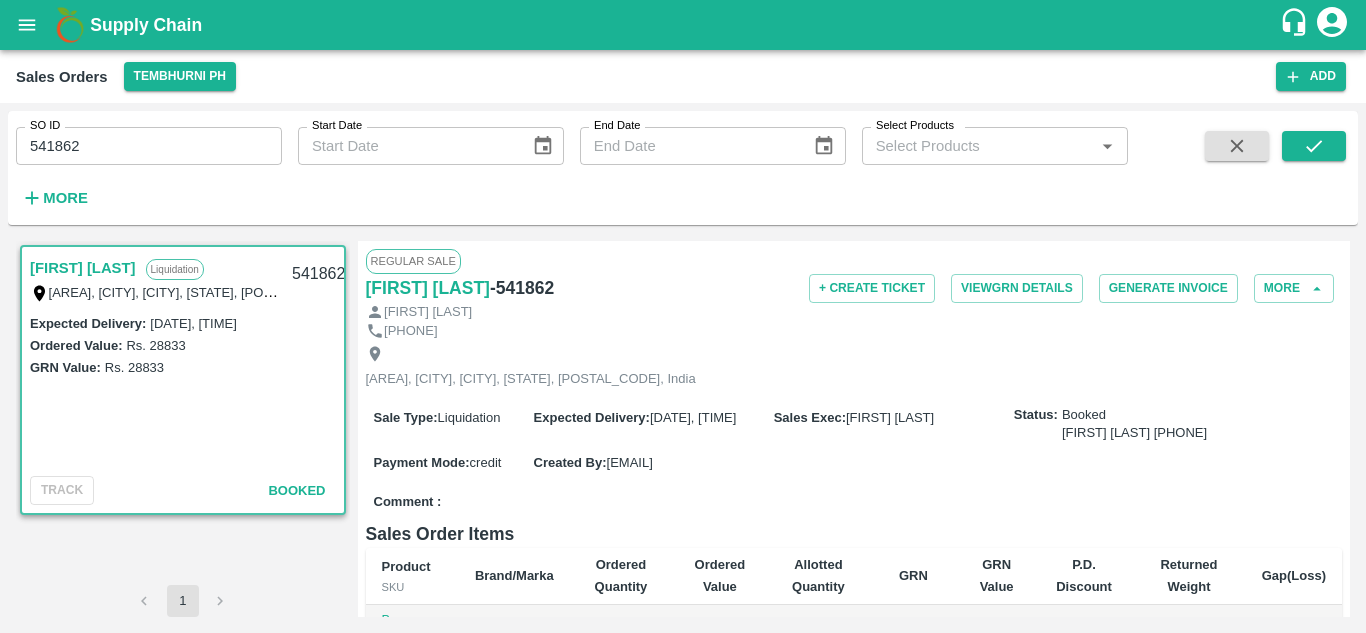 scroll, scrollTop: 0, scrollLeft: 0, axis: both 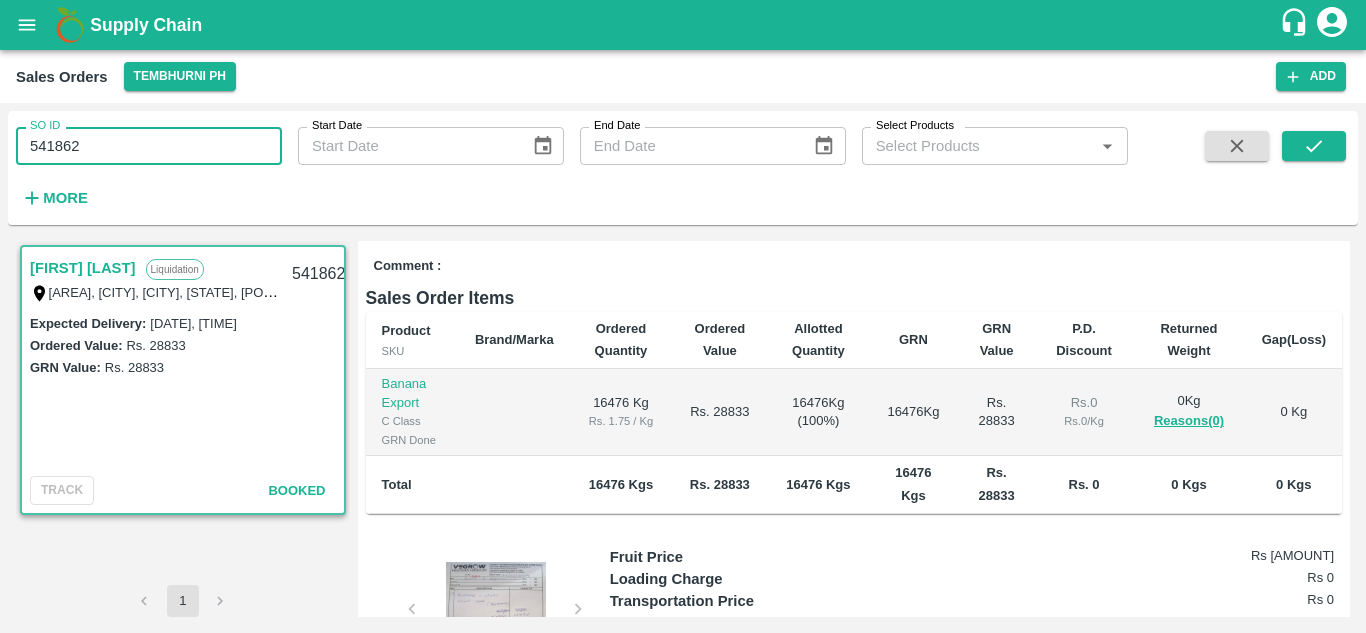 click on "541862" at bounding box center (149, 146) 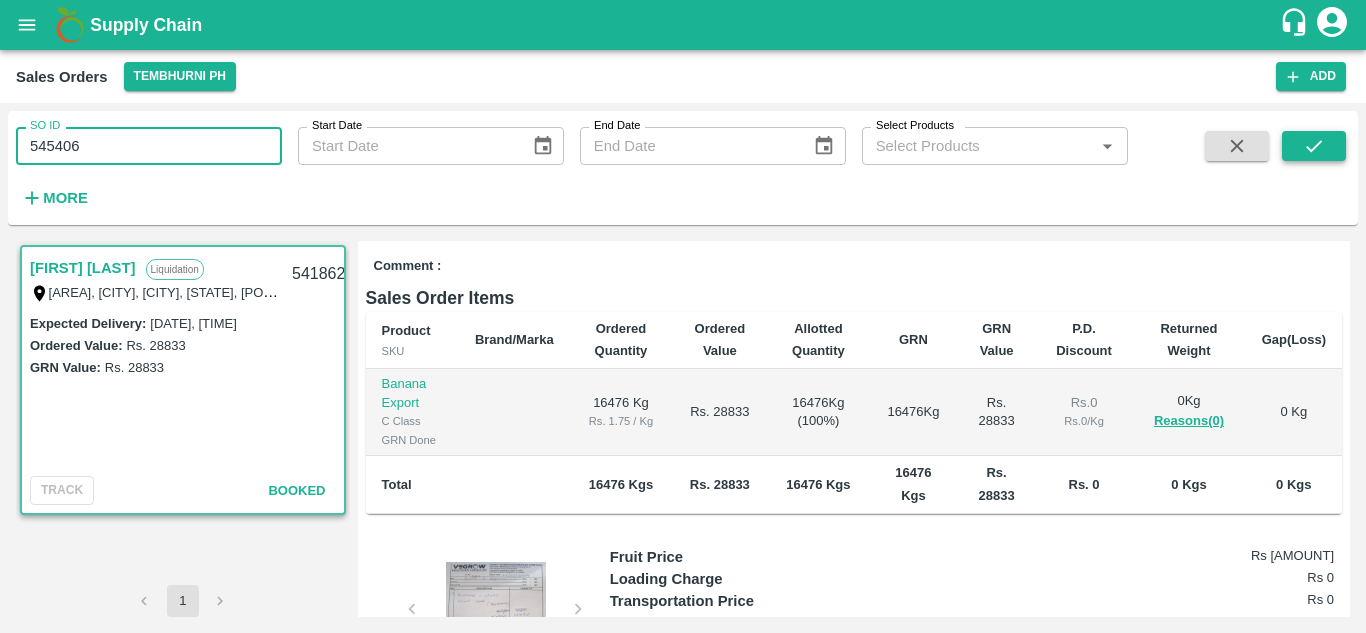click at bounding box center [1314, 146] 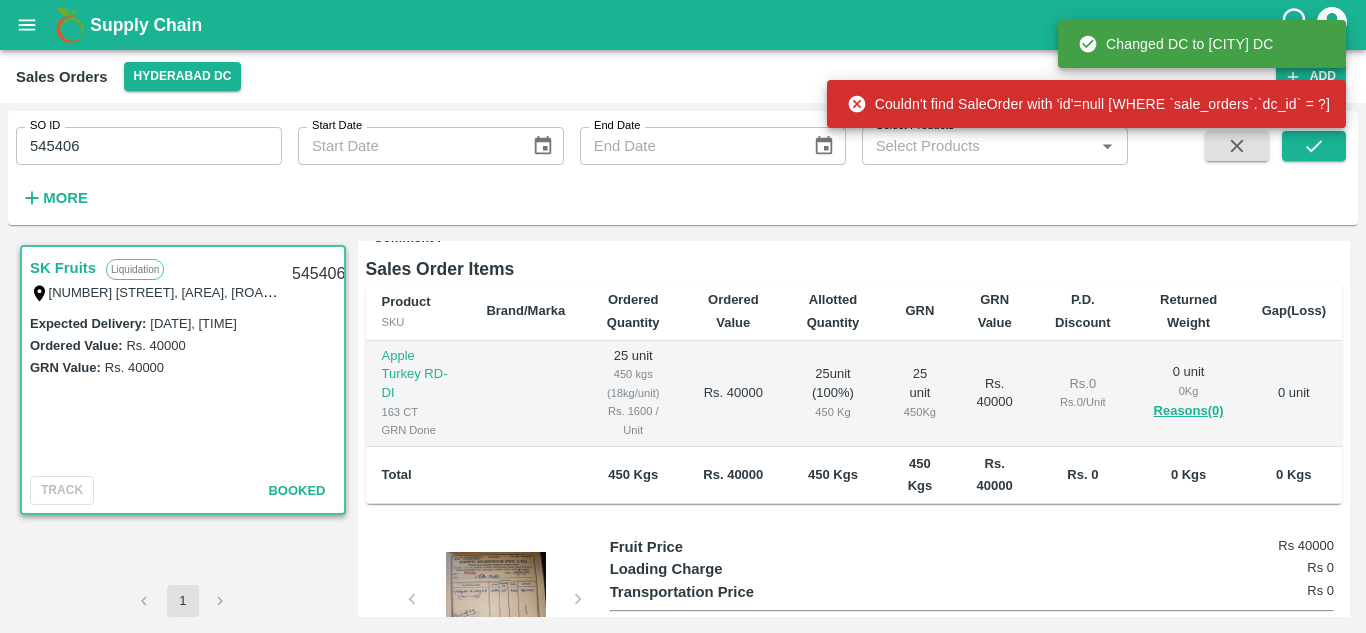 scroll, scrollTop: 283, scrollLeft: 0, axis: vertical 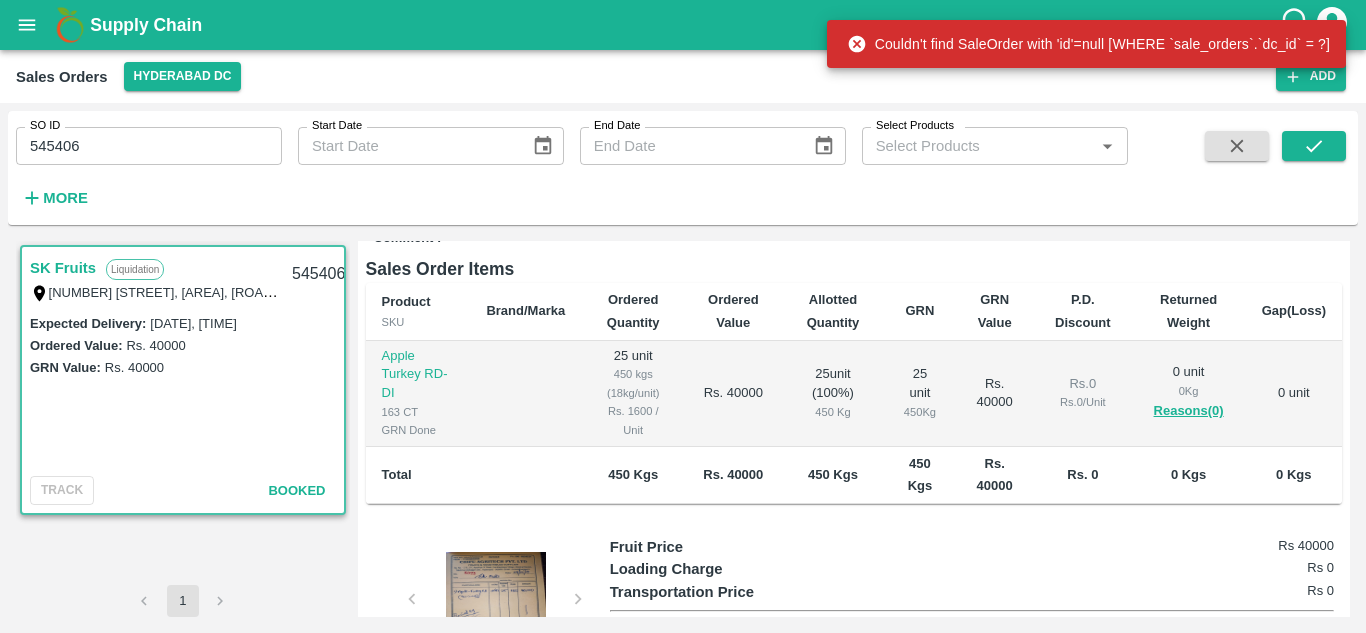 click on "545406" at bounding box center (149, 146) 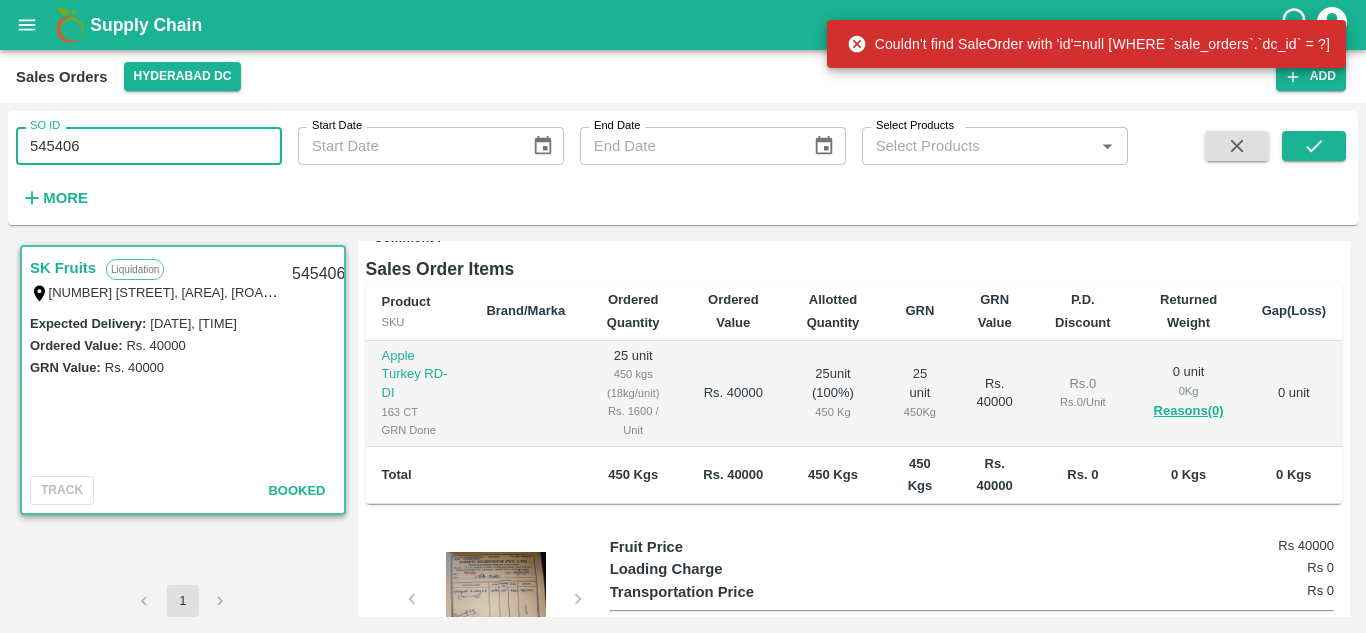 click on "545406" at bounding box center [149, 146] 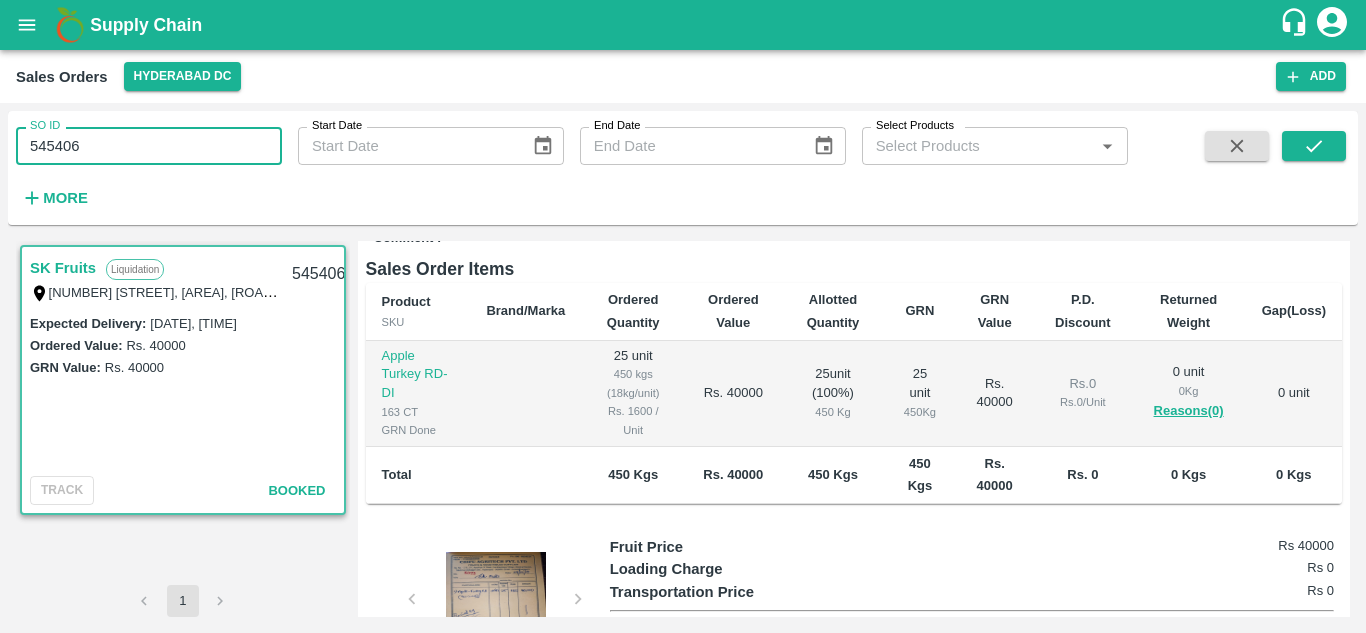 paste 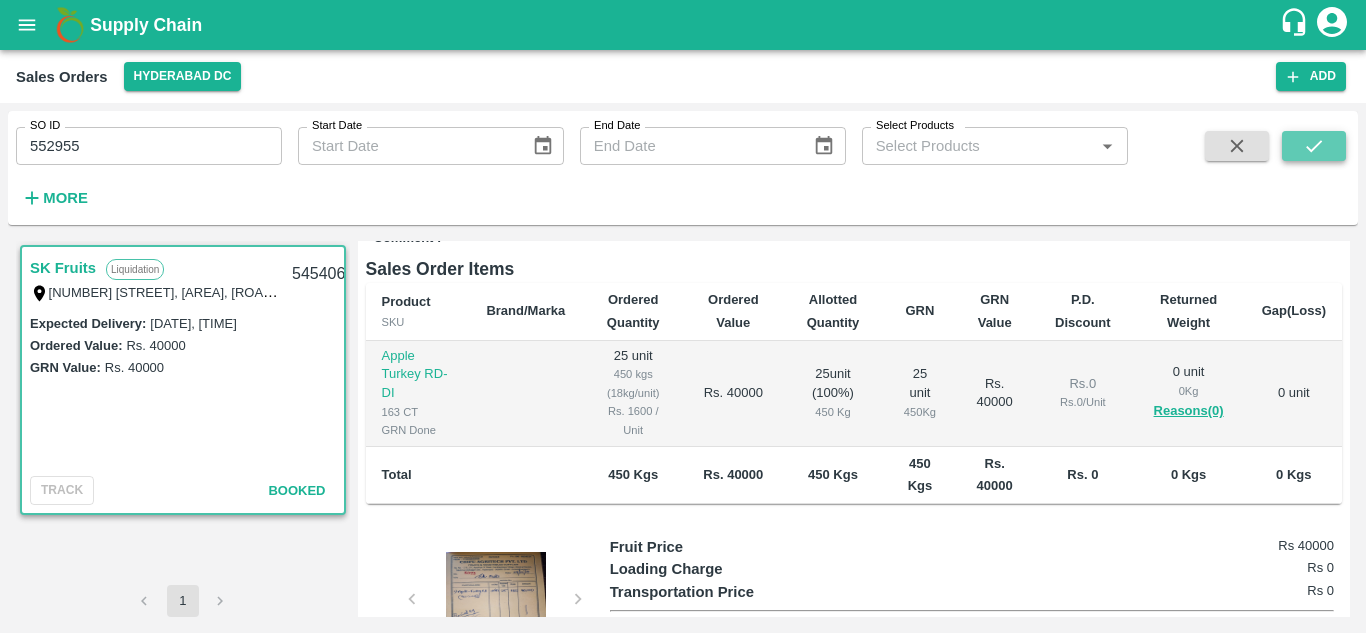 click 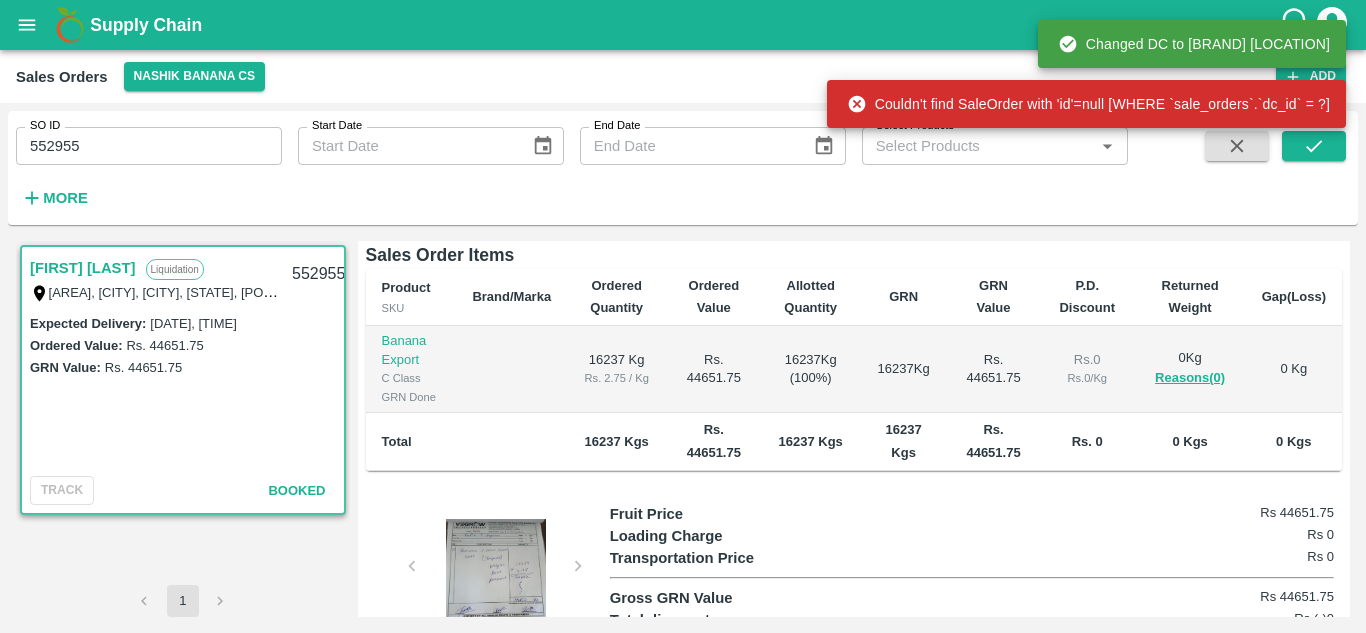 scroll, scrollTop: 283, scrollLeft: 0, axis: vertical 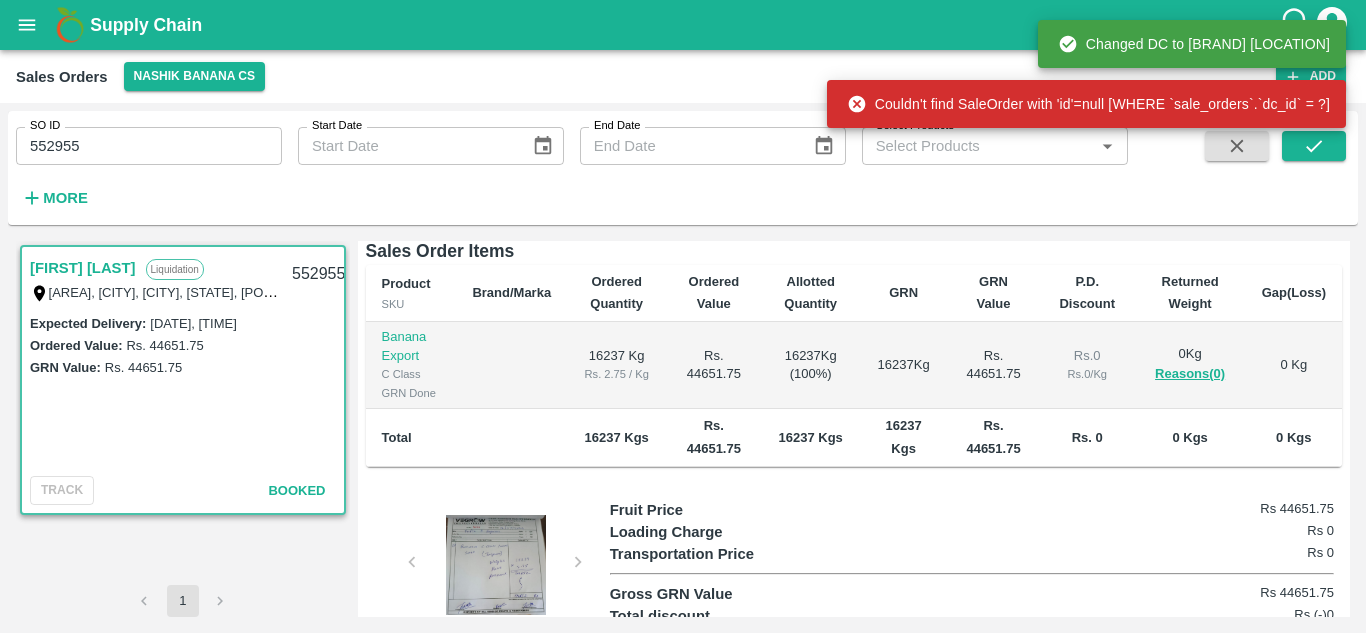 click on "552955" at bounding box center (149, 146) 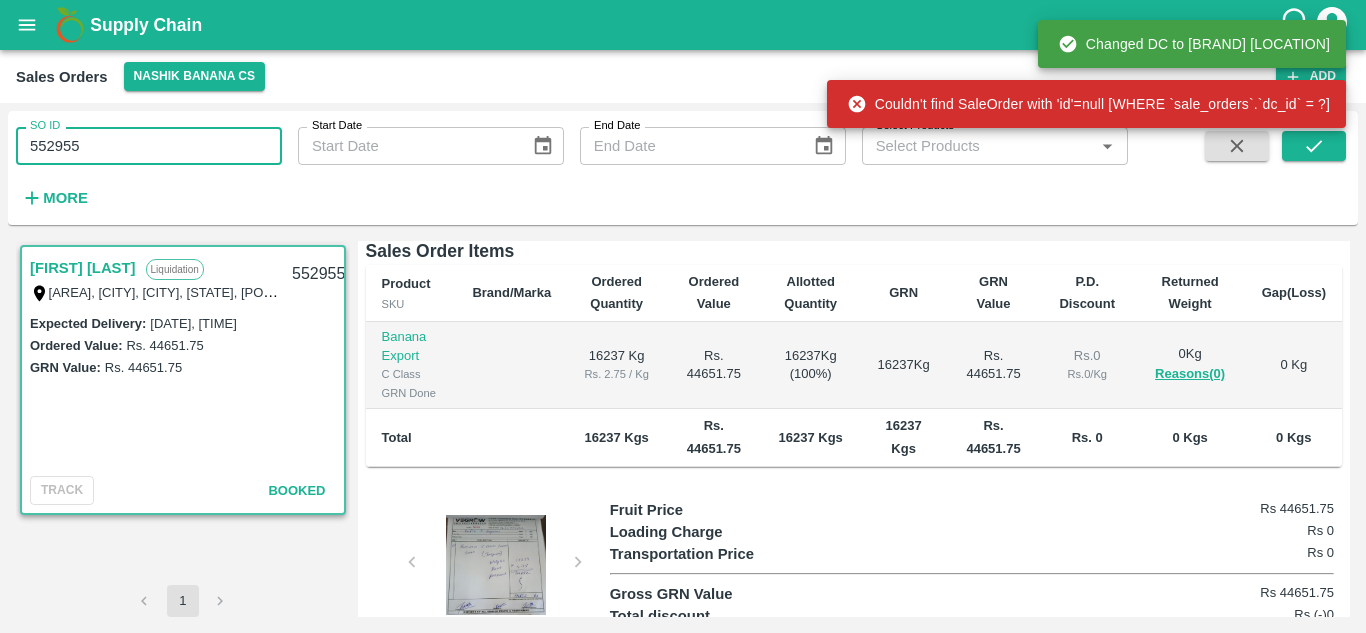 click on "552955" at bounding box center [149, 146] 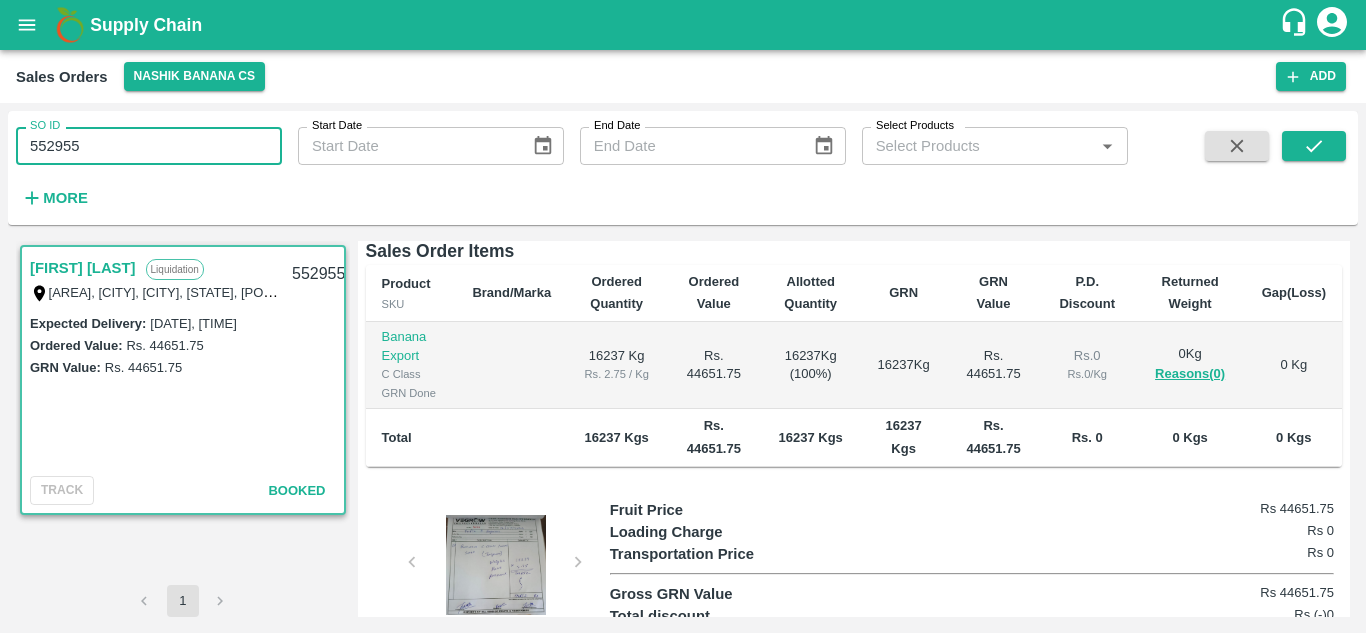 paste 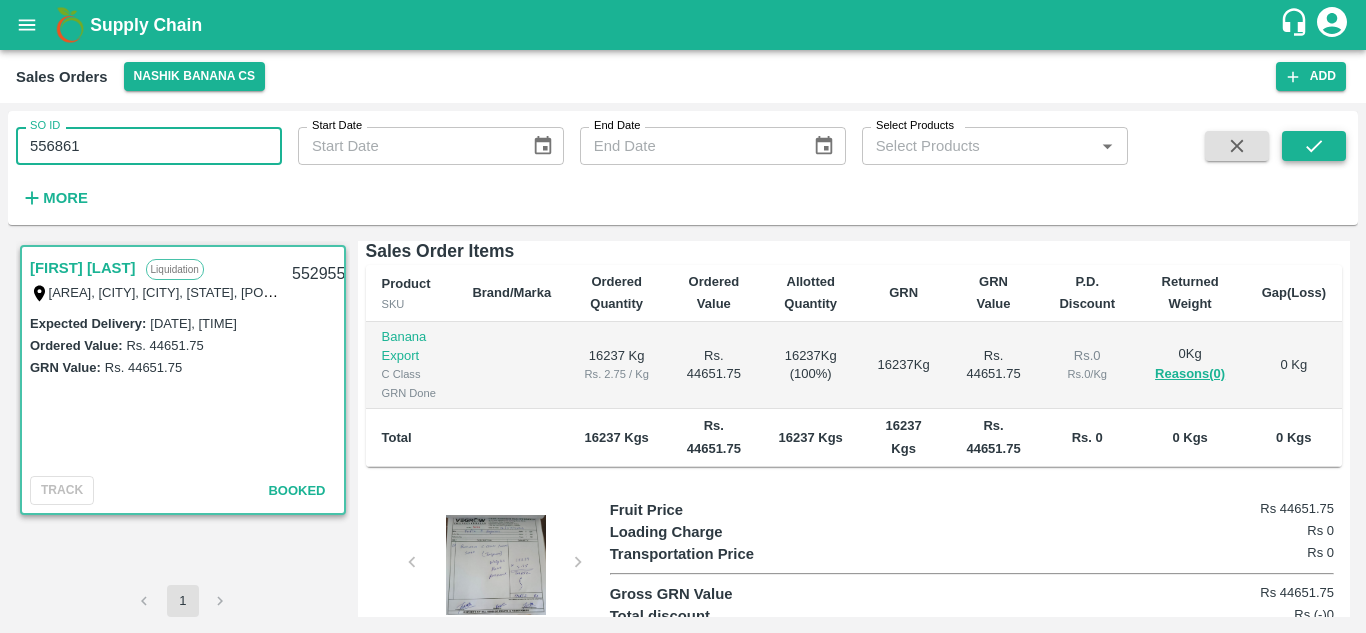 click at bounding box center [1314, 146] 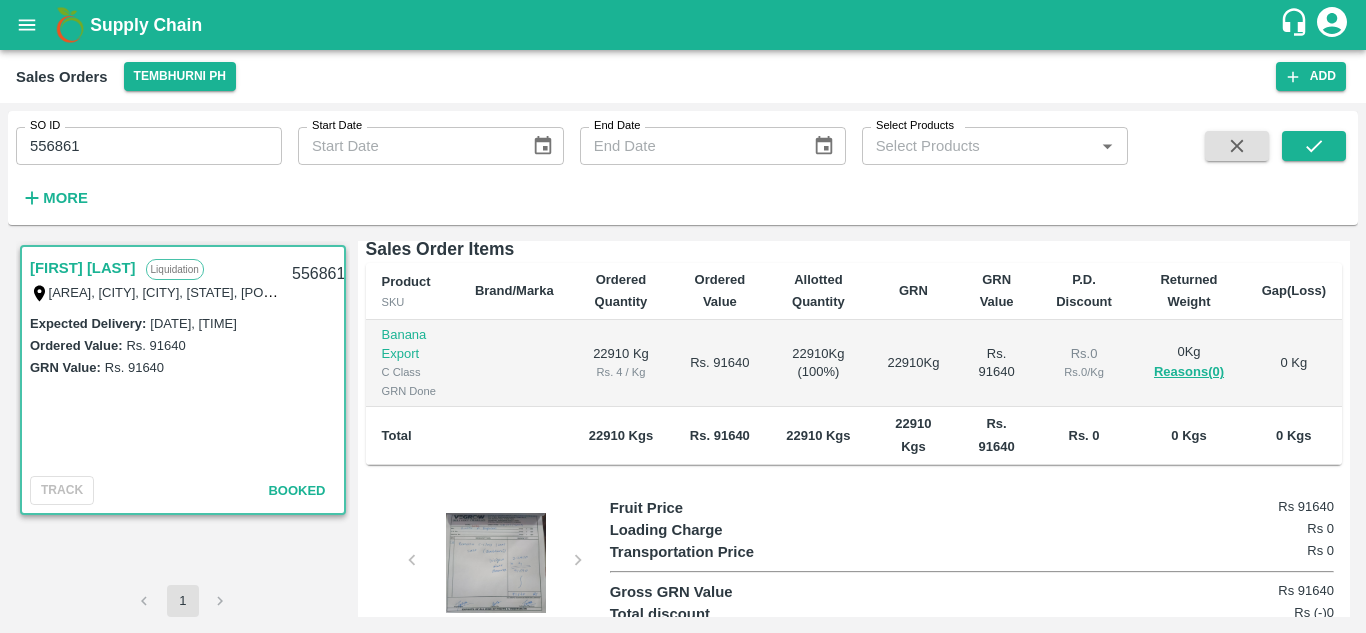 scroll, scrollTop: 286, scrollLeft: 0, axis: vertical 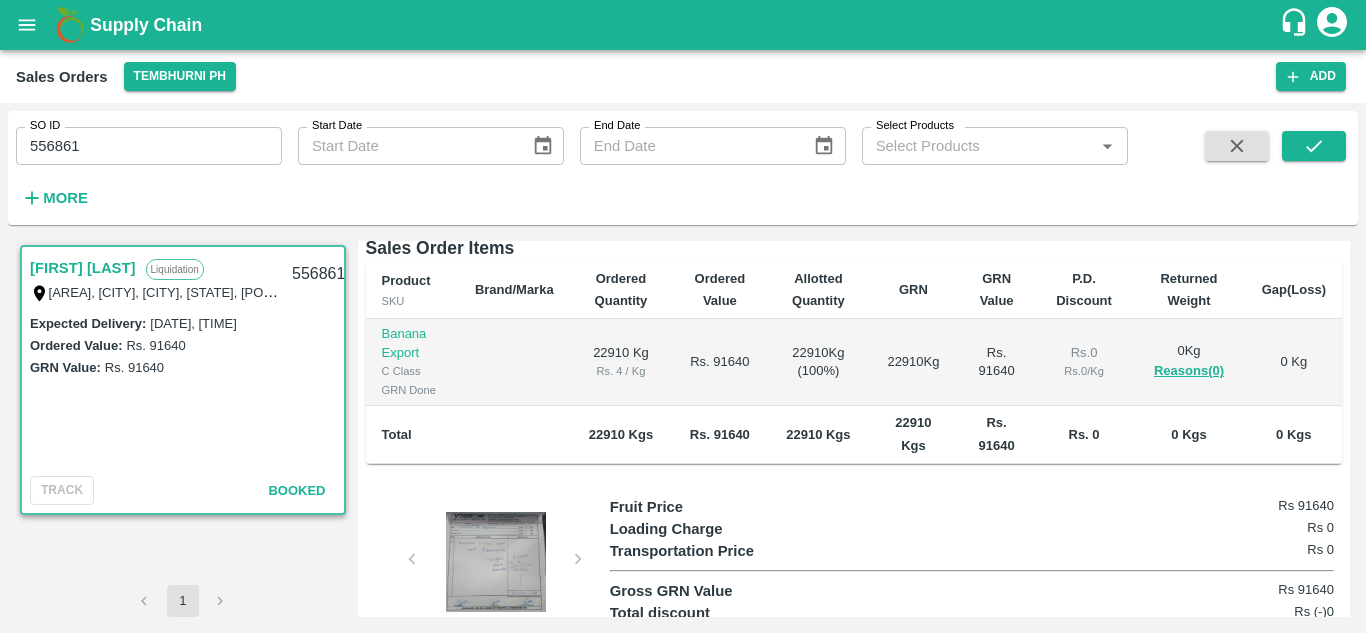 click on "SO ID [NUMBER] SO ID Start Date Start Date End Date End Date Select Products Select Products   * More [BRAND] [TYPE] [FULL_NAME] [PHONE] [ADDRESS] [NUMBER] Expected Delivery : [DATE], [TIME] Ordered Value: Rs.   [AMOUNT] GRN Value: Rs.   [AMOUNT] TRACK Booked 1 Regular Sale [BRAND]   - [NUMBER] + Create Ticket View  GRN Details Generate Invoice More [FIRST] [LAST] [PHONE] [ADDRESS] Sale Type :  [TYPE] Expected Delivery :  [DATE], [TIME] Sales Exec :  [FULL_NAME] Status: Booked [FIRST] [LAST]   [PHONE] Payment Mode :  cash Created By :  [EMAIL] Comment : Sales Order Items Product SKU Brand/Marka Ordered Quantity Ordered Value Allotted Quantity GRN GRN Value P.D. Discount Returned Weight Gap(Loss) [PRODUCT] [SKU] [BRAND]/[MARKA] [QUANTITY] unit  [WEIGHT] ([WEIGHT]/unit) Rs. [PRICE] / Unit Rs. [AMOUNT] [QUANTITY]  unit  ( 100 %)  [WEIGHT]" at bounding box center [564, 163] 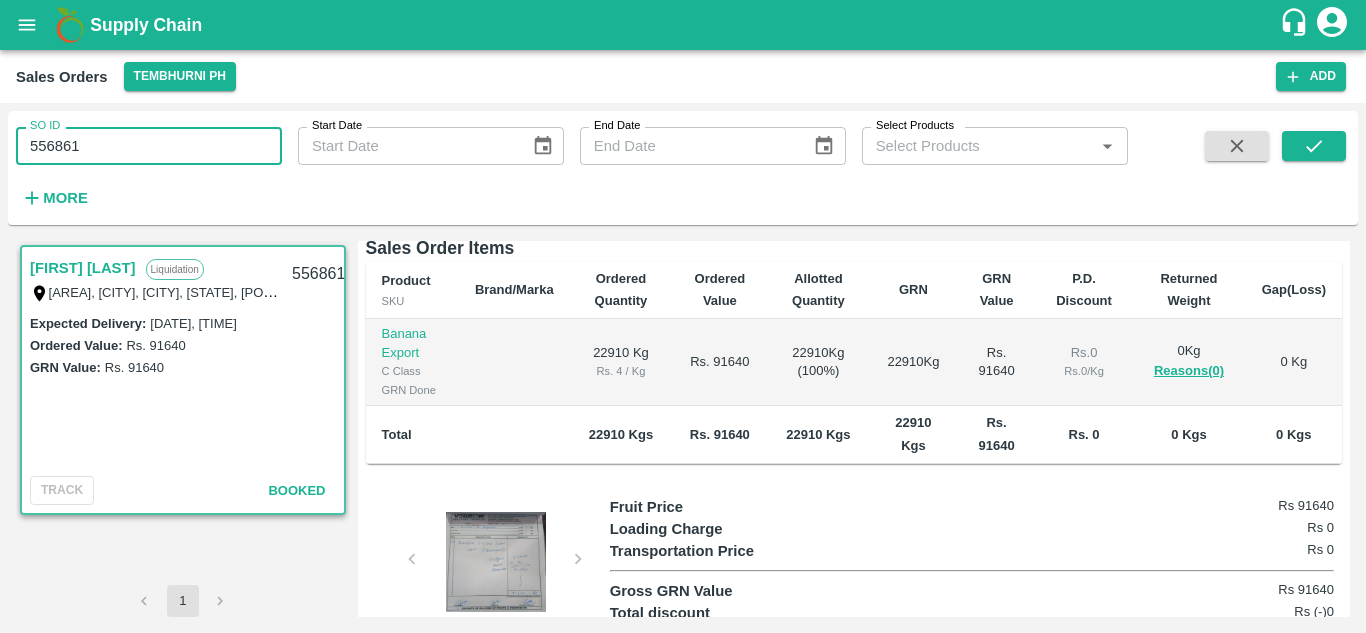 click on "556861" at bounding box center (149, 146) 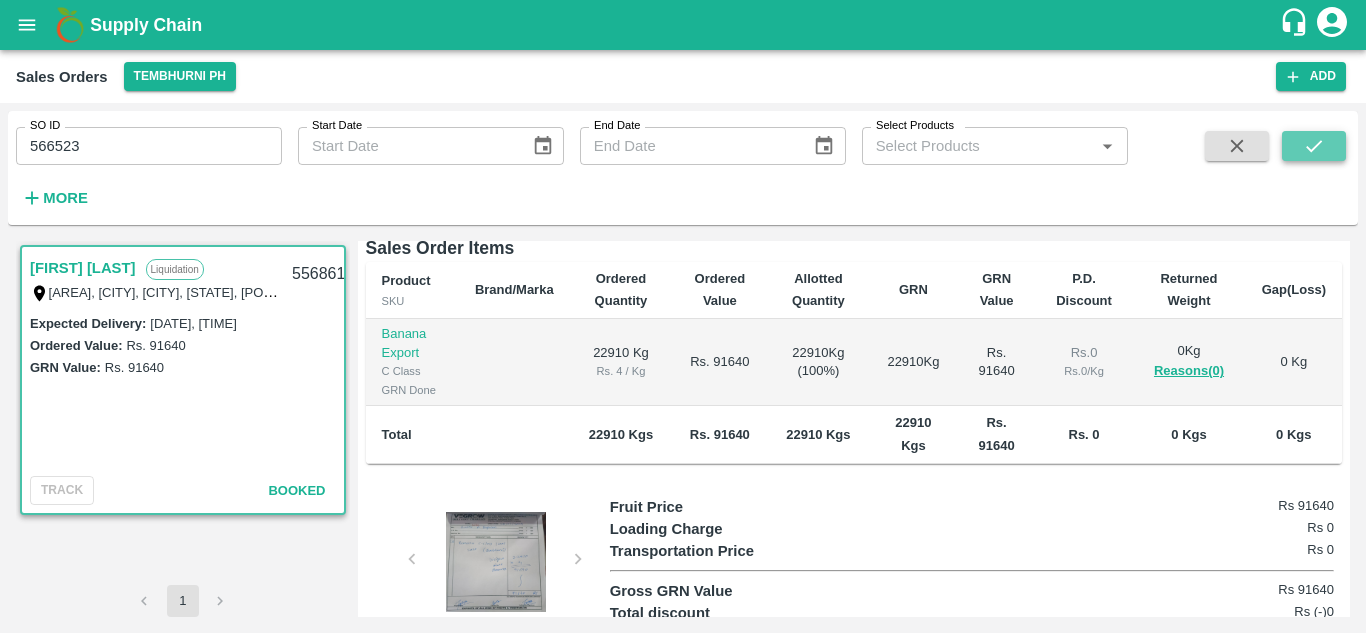 click at bounding box center [1314, 146] 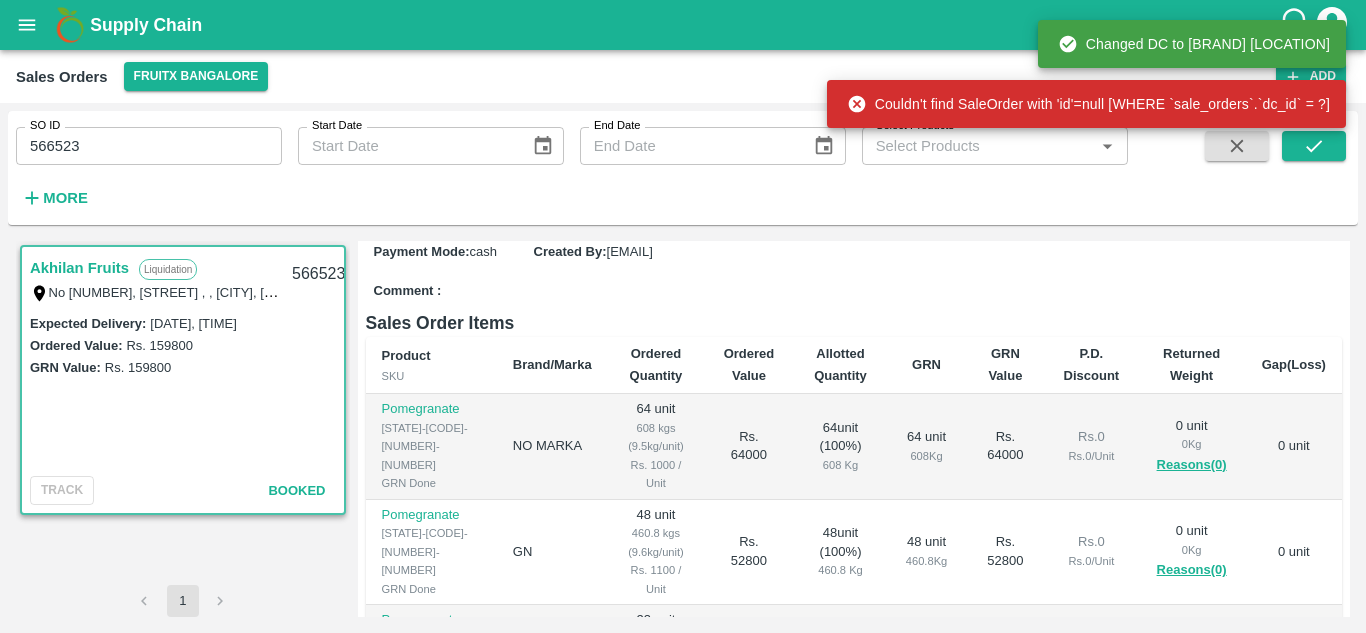 scroll, scrollTop: 211, scrollLeft: 0, axis: vertical 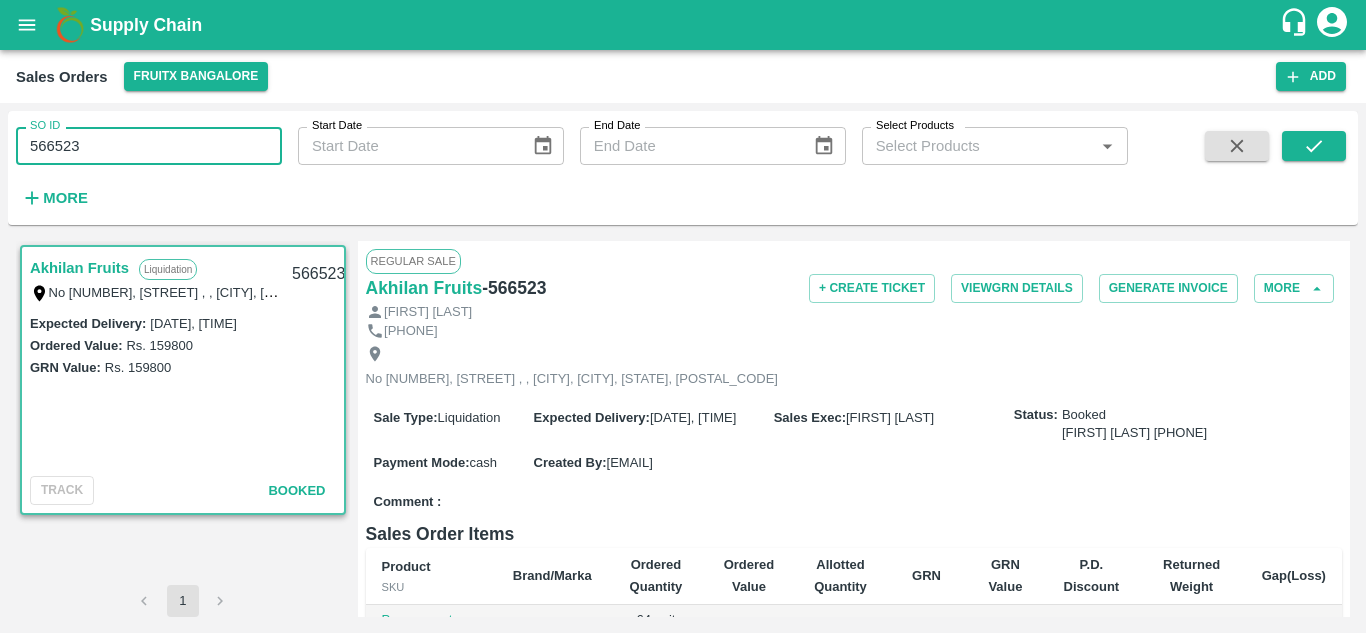 click on "566523" at bounding box center [149, 146] 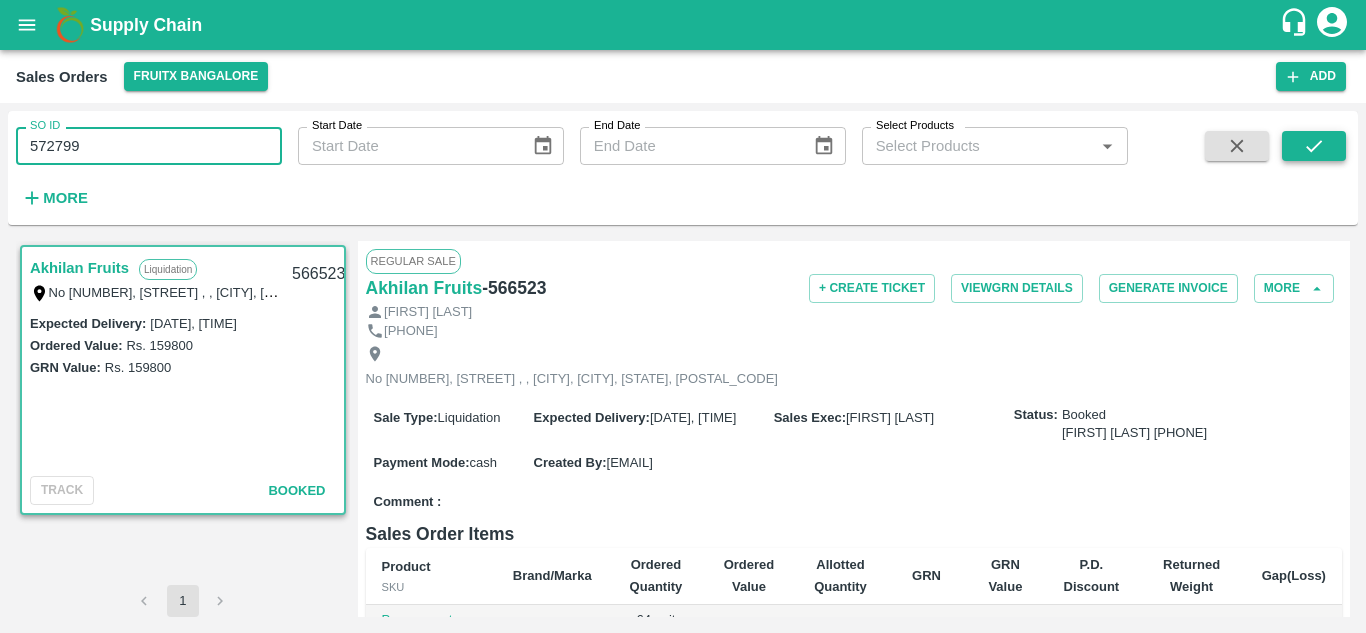 type on "572799" 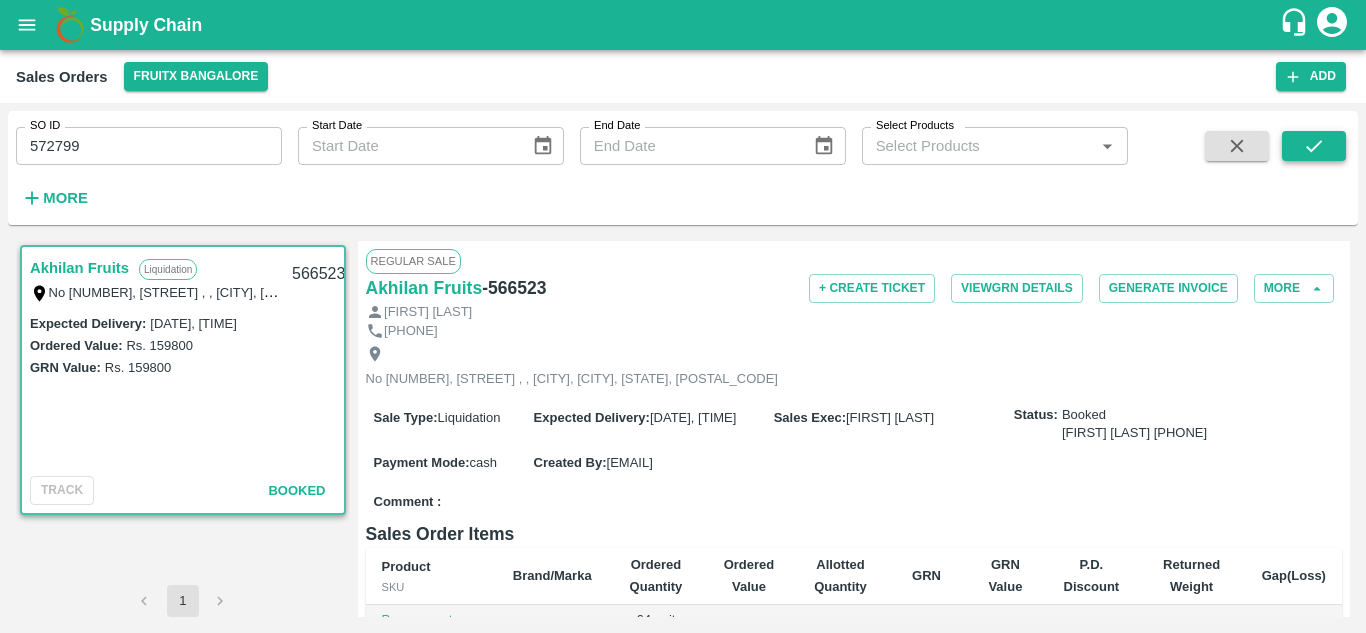 click 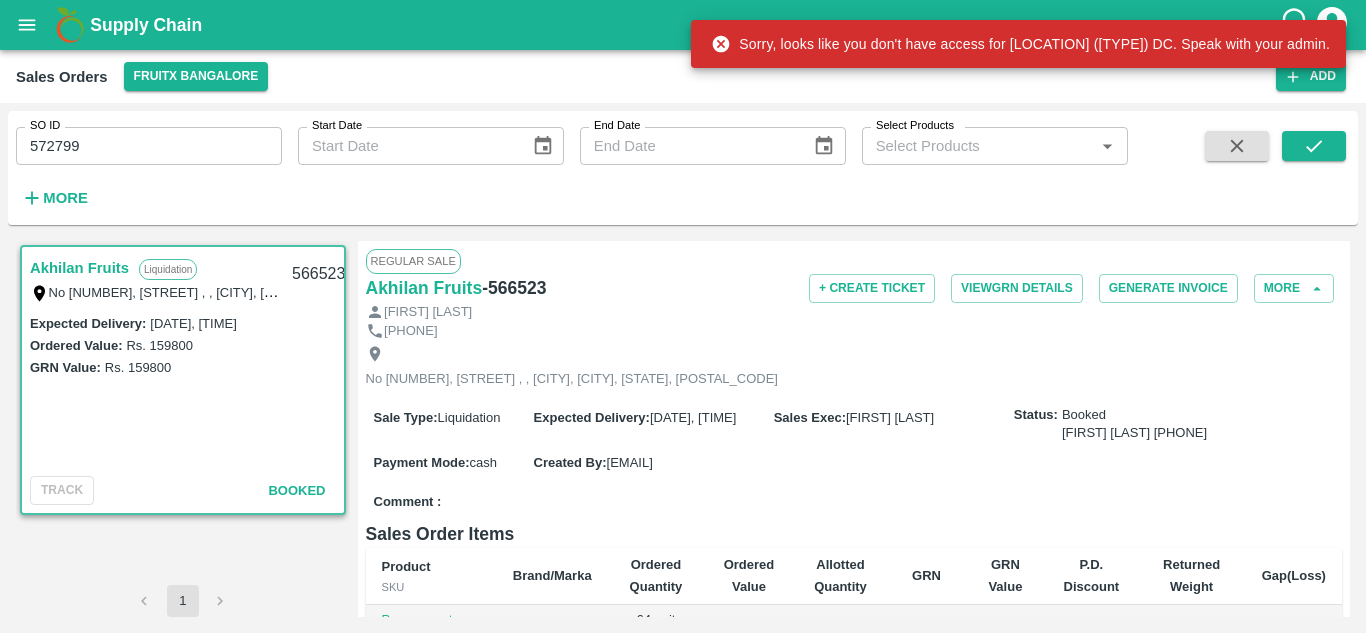 click 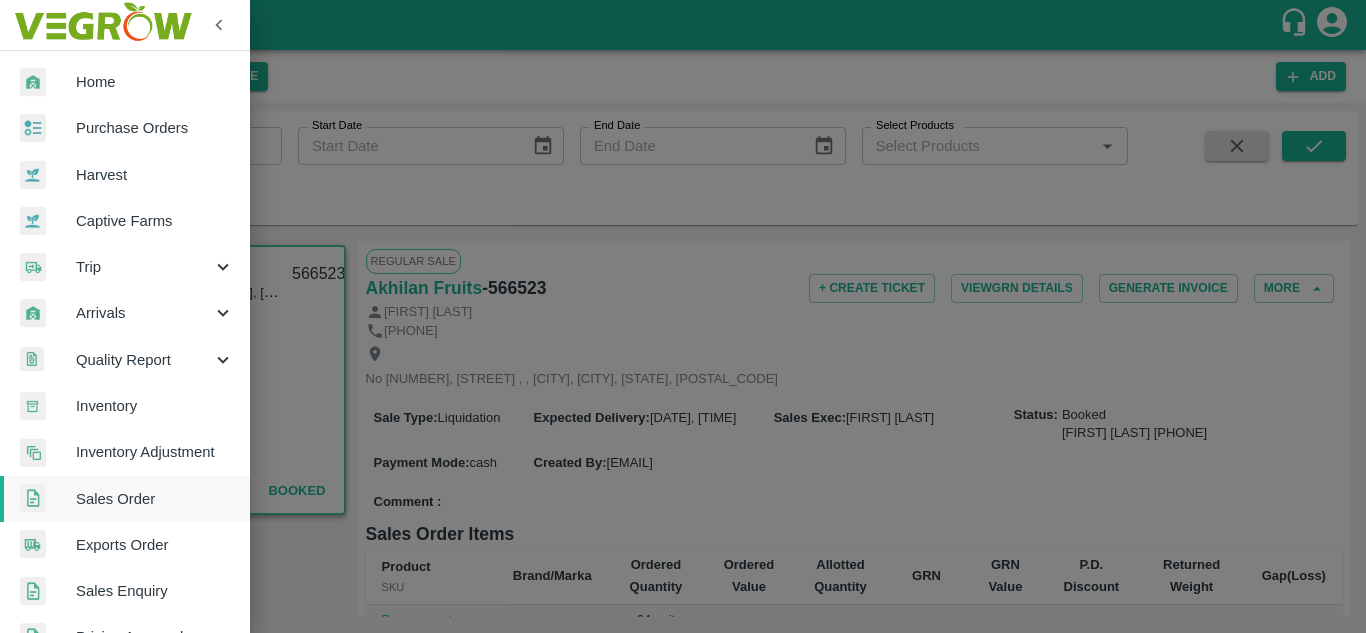 click on "Sales Order" at bounding box center [155, 499] 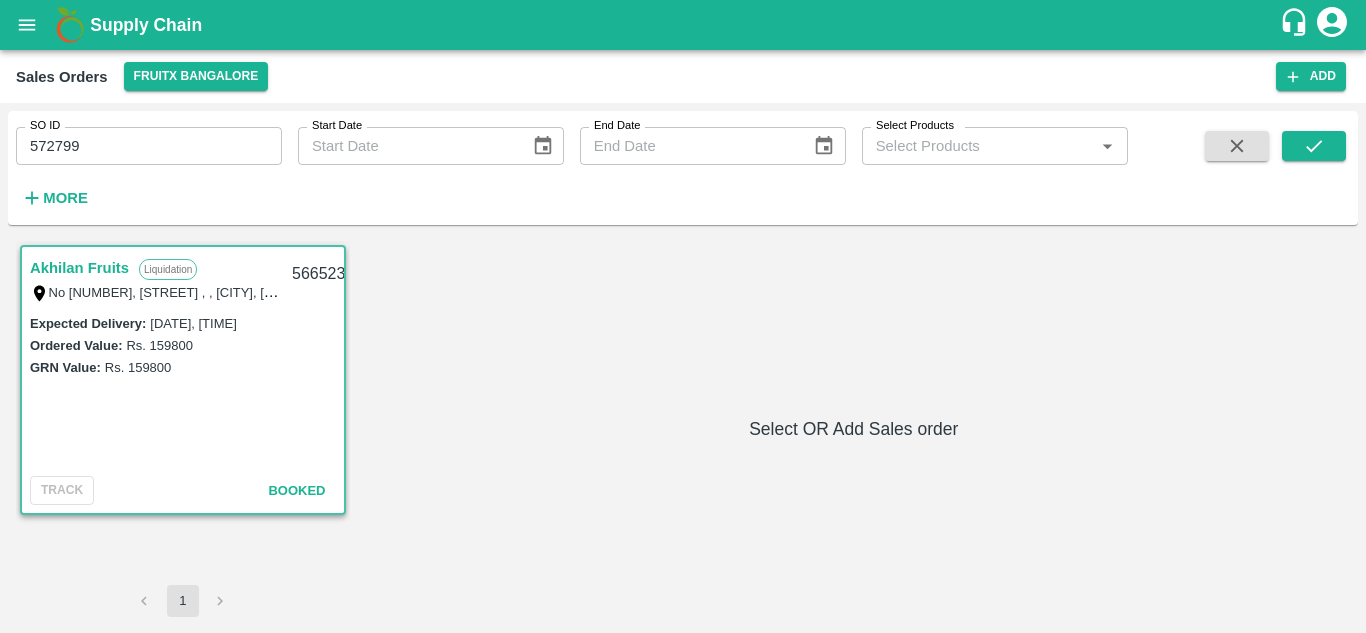 type 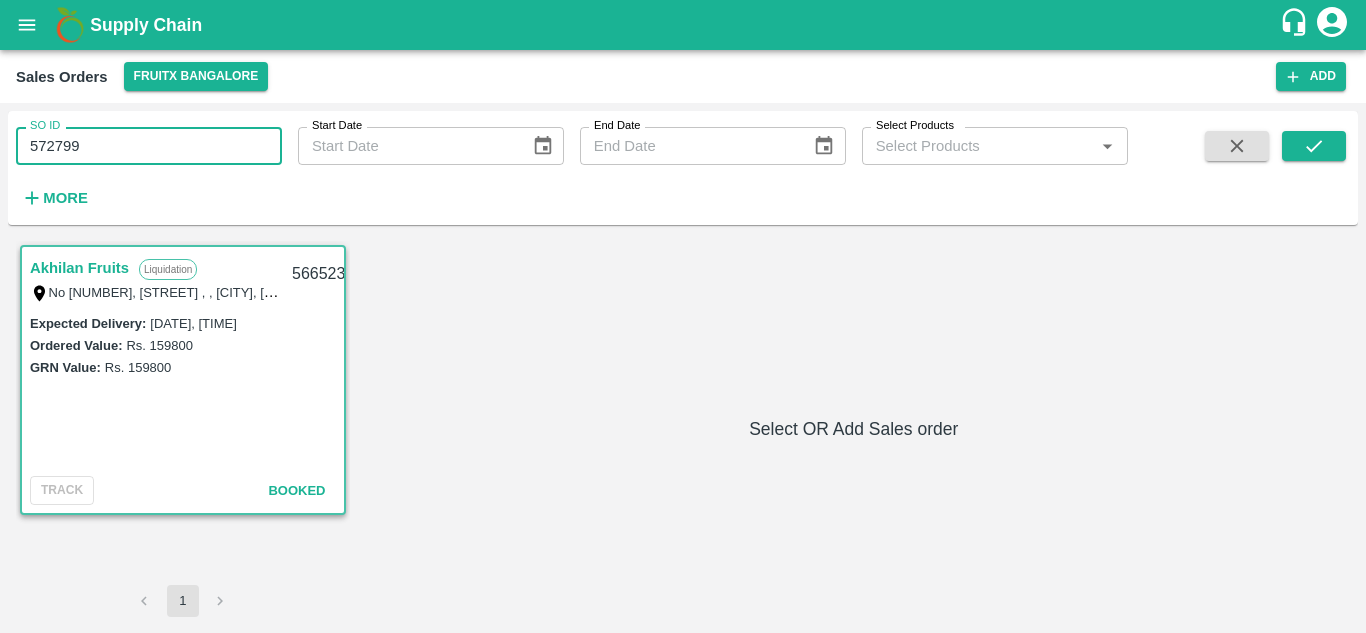 click on "572799" at bounding box center [149, 146] 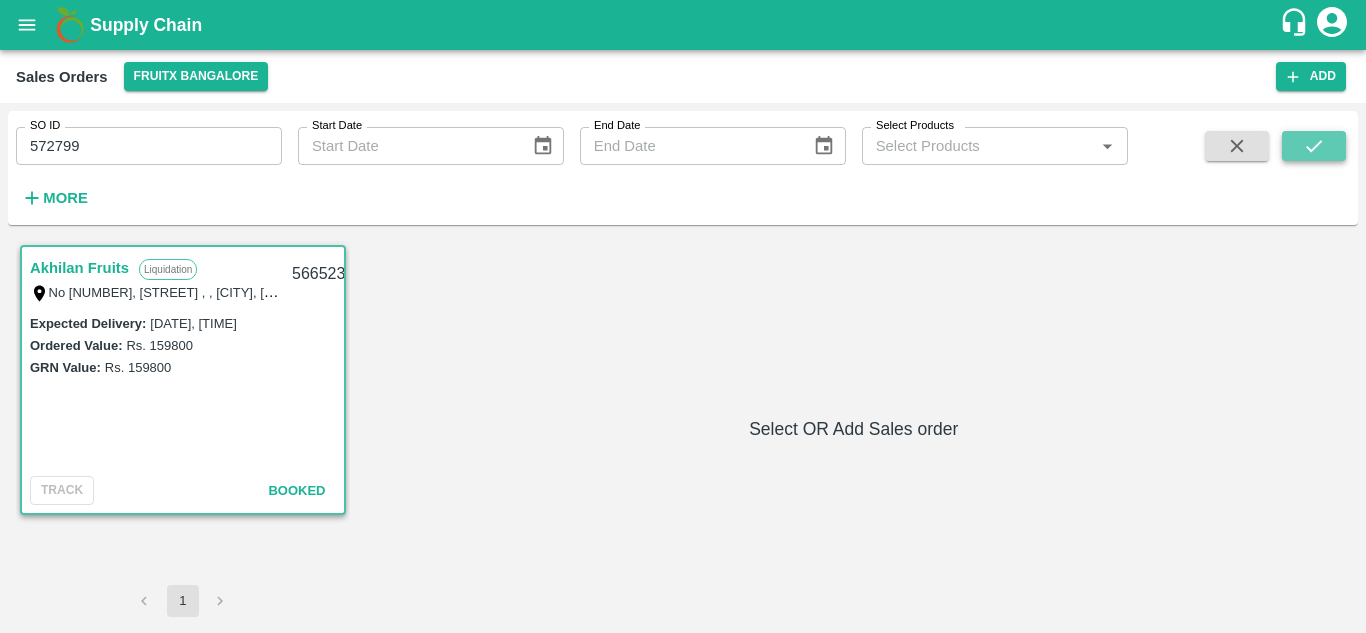 click at bounding box center (1314, 146) 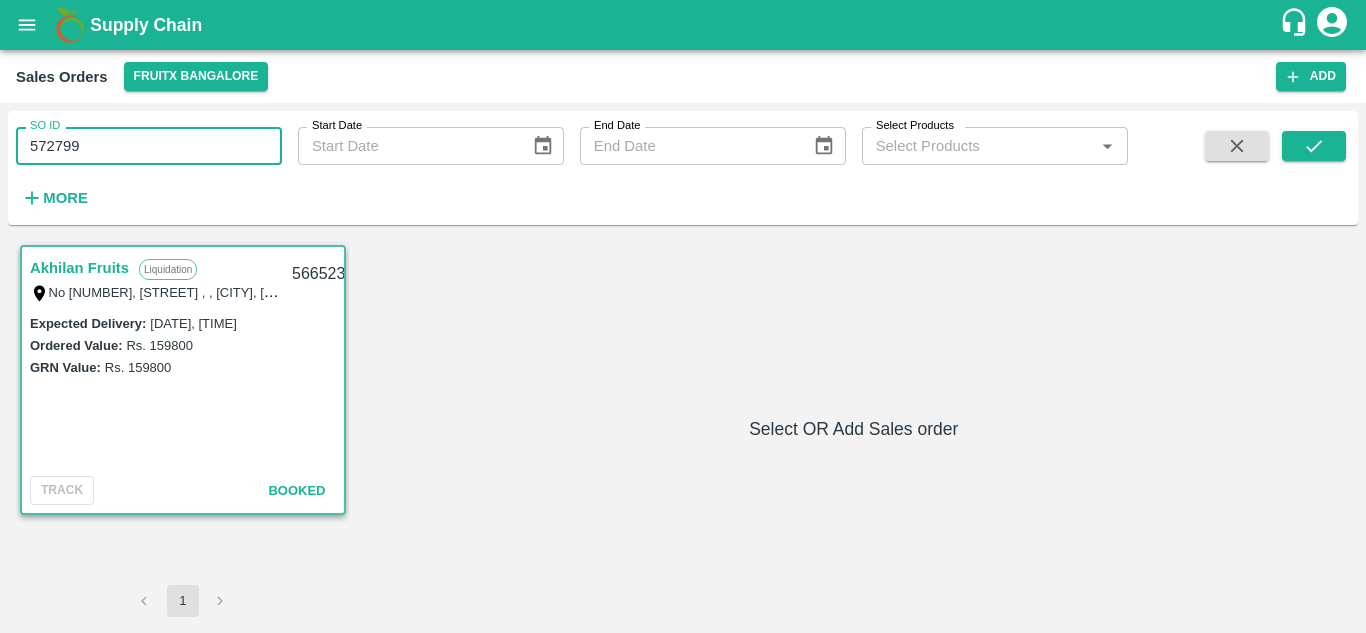 click on "572799" at bounding box center [149, 146] 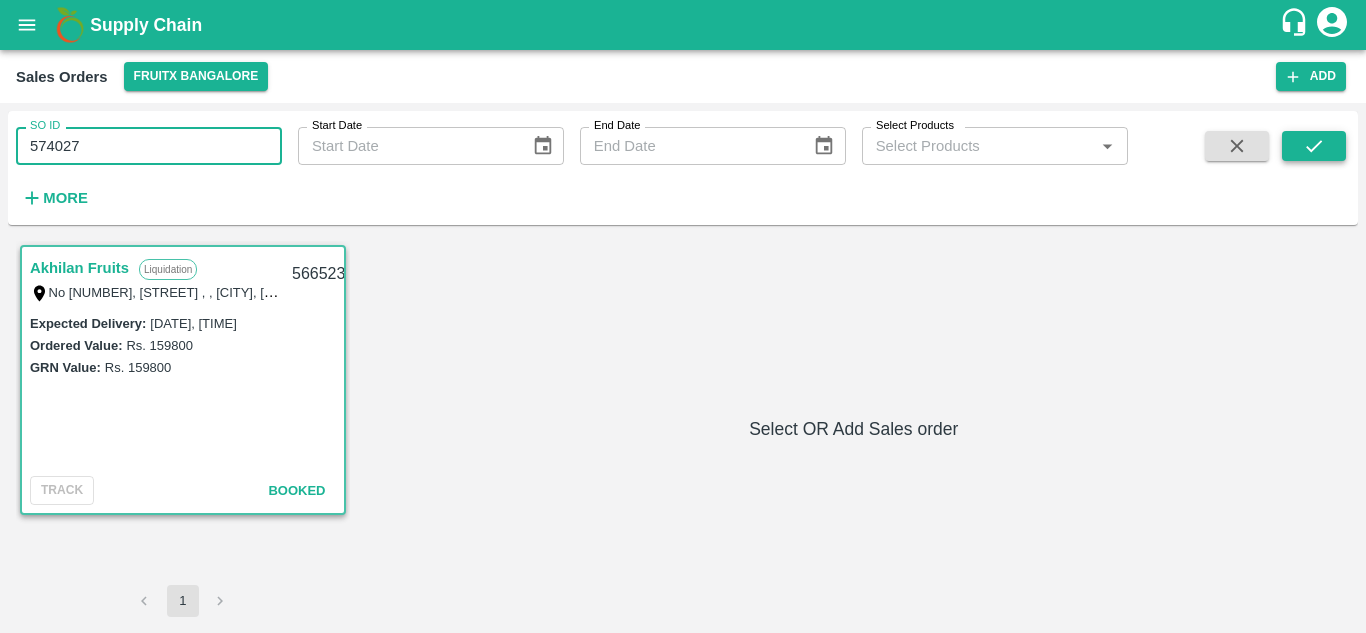 click 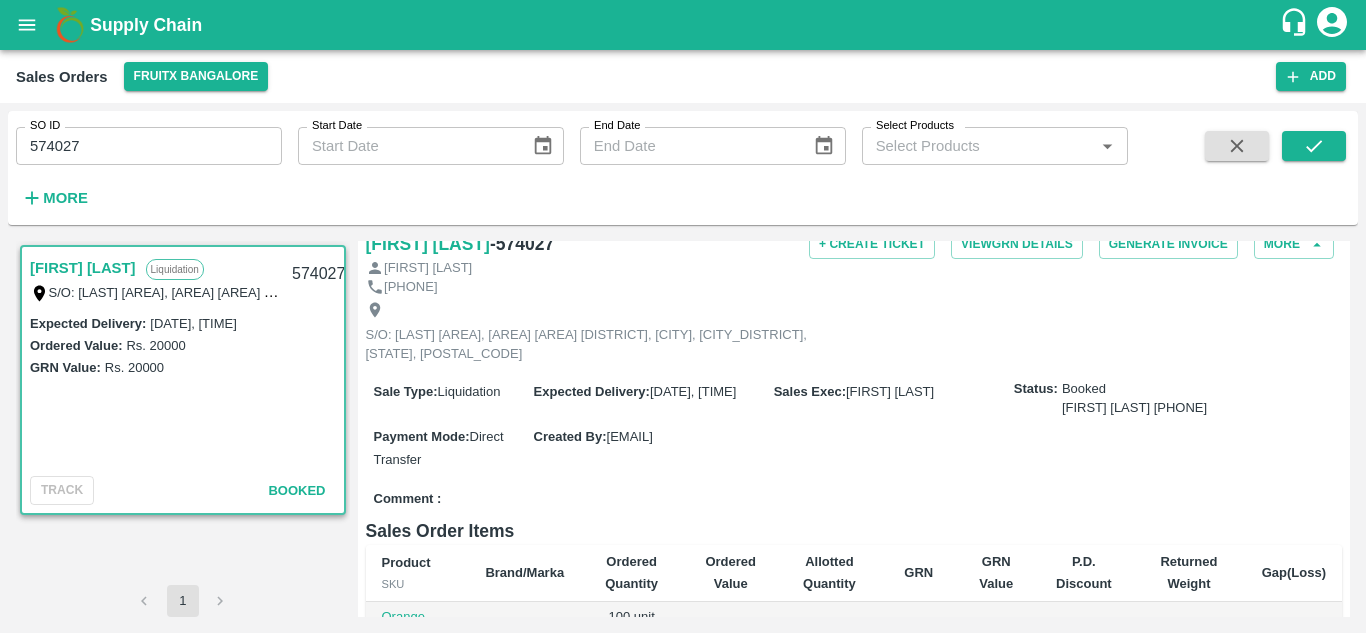 scroll, scrollTop: 46, scrollLeft: 0, axis: vertical 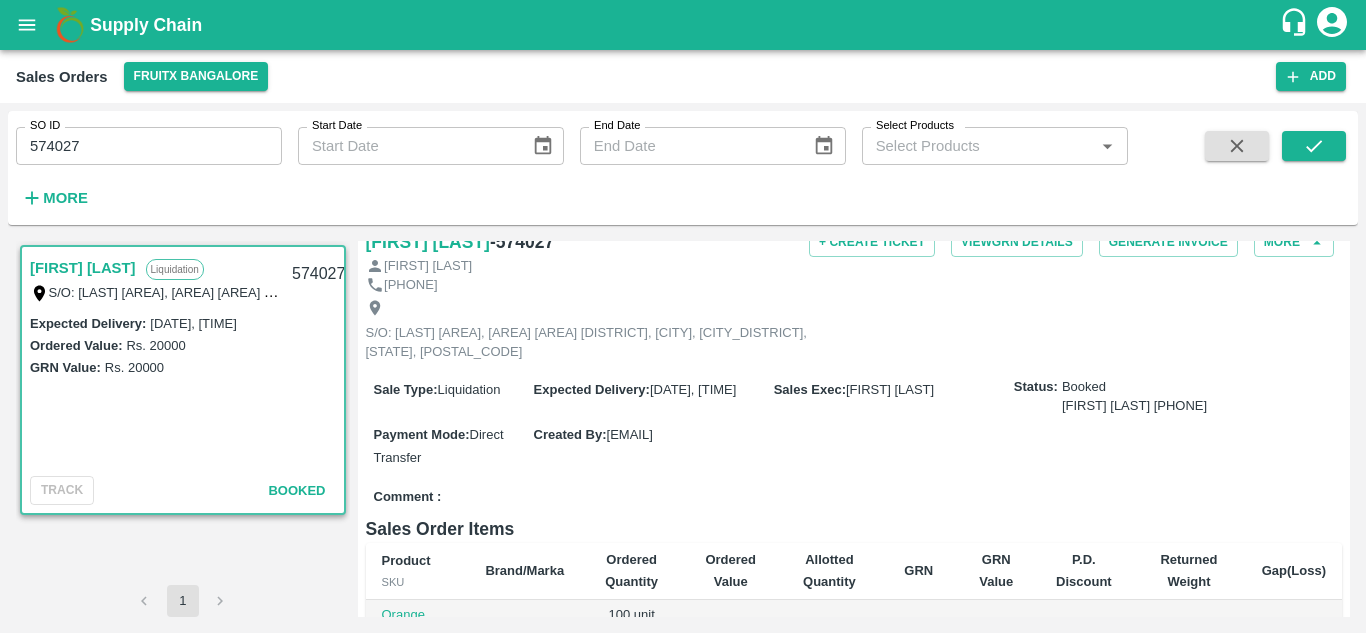click on "574027" at bounding box center (149, 146) 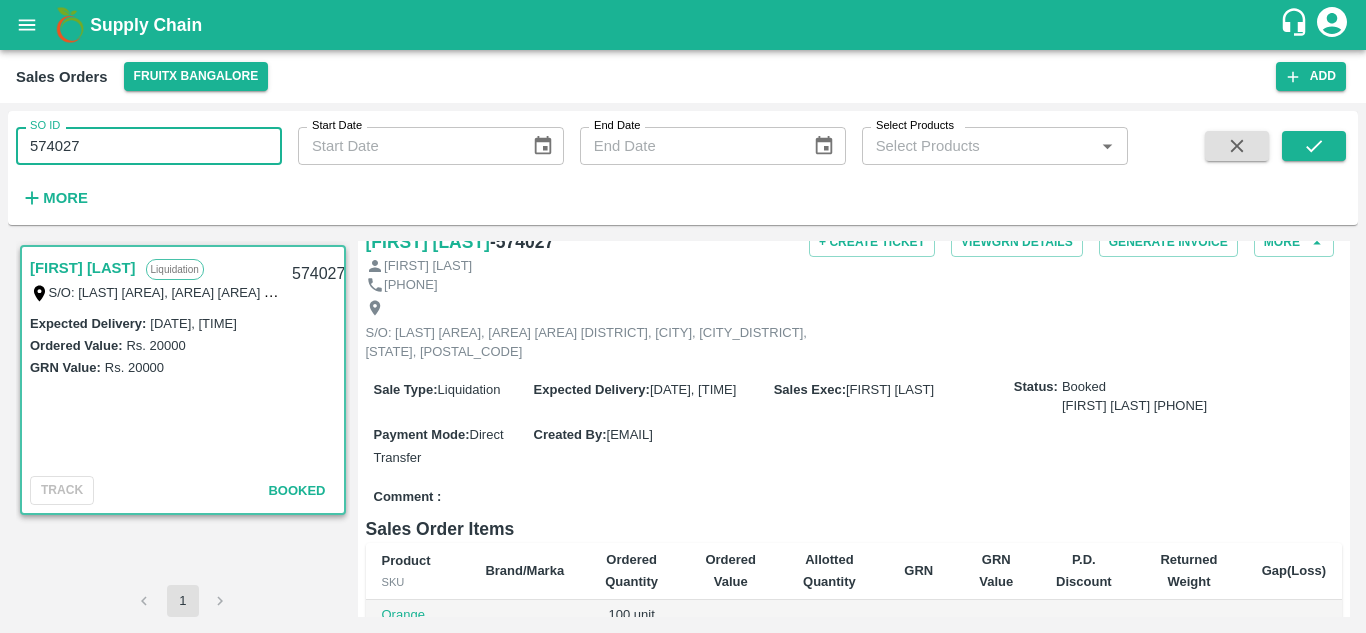 click on "574027" at bounding box center (149, 146) 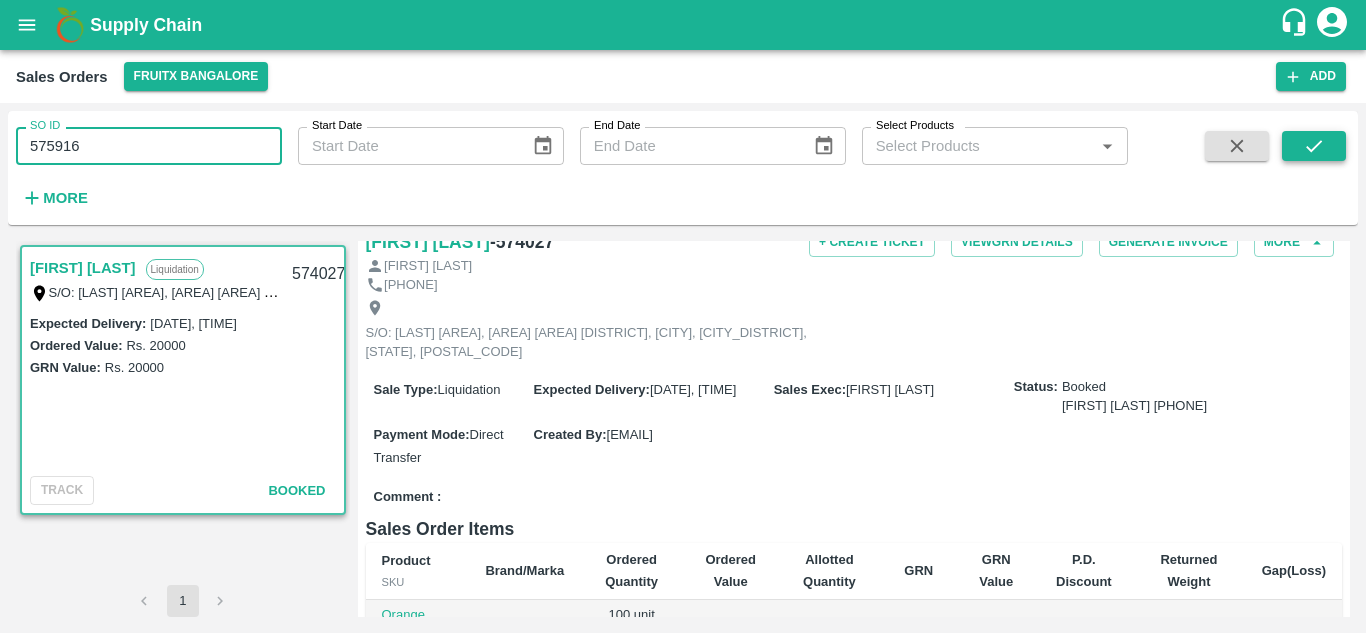click 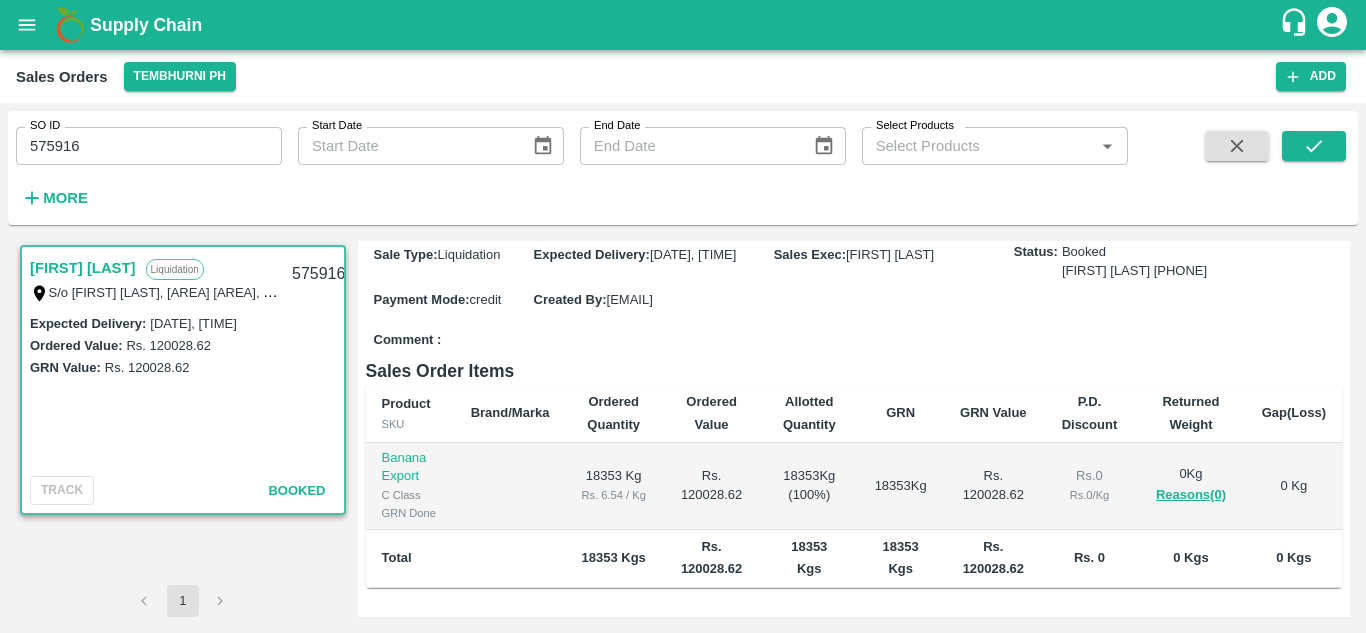 scroll, scrollTop: 388, scrollLeft: 0, axis: vertical 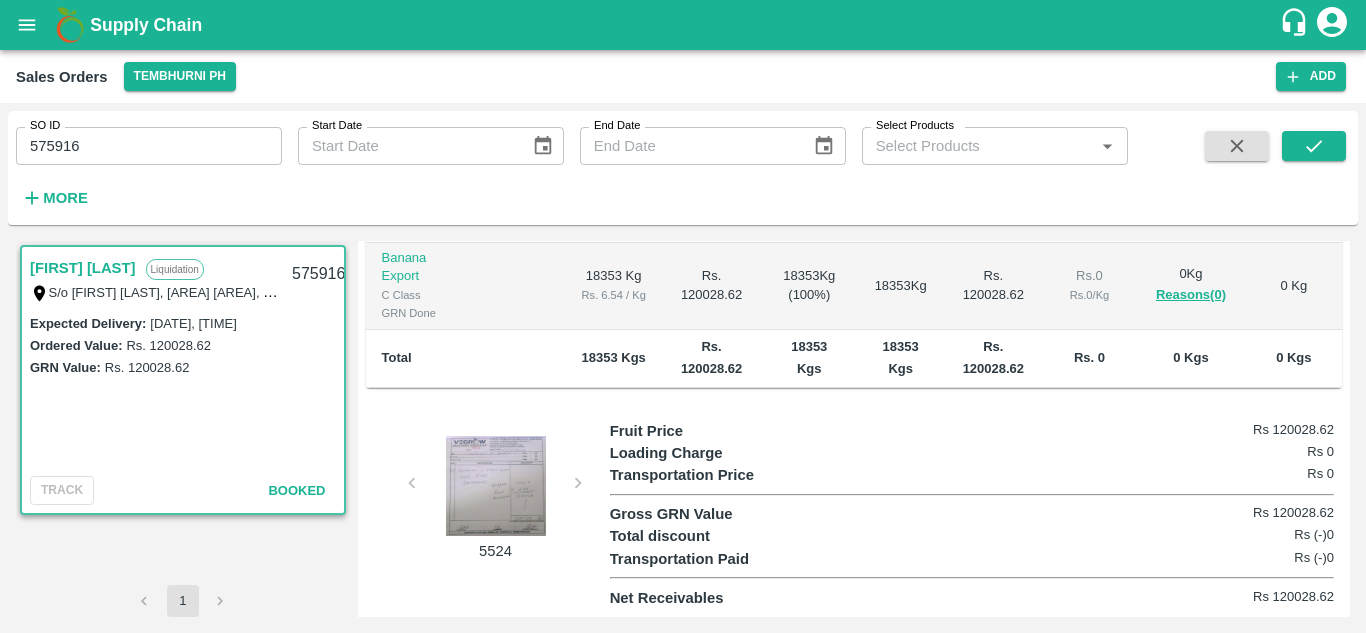 click on "575916" at bounding box center (149, 146) 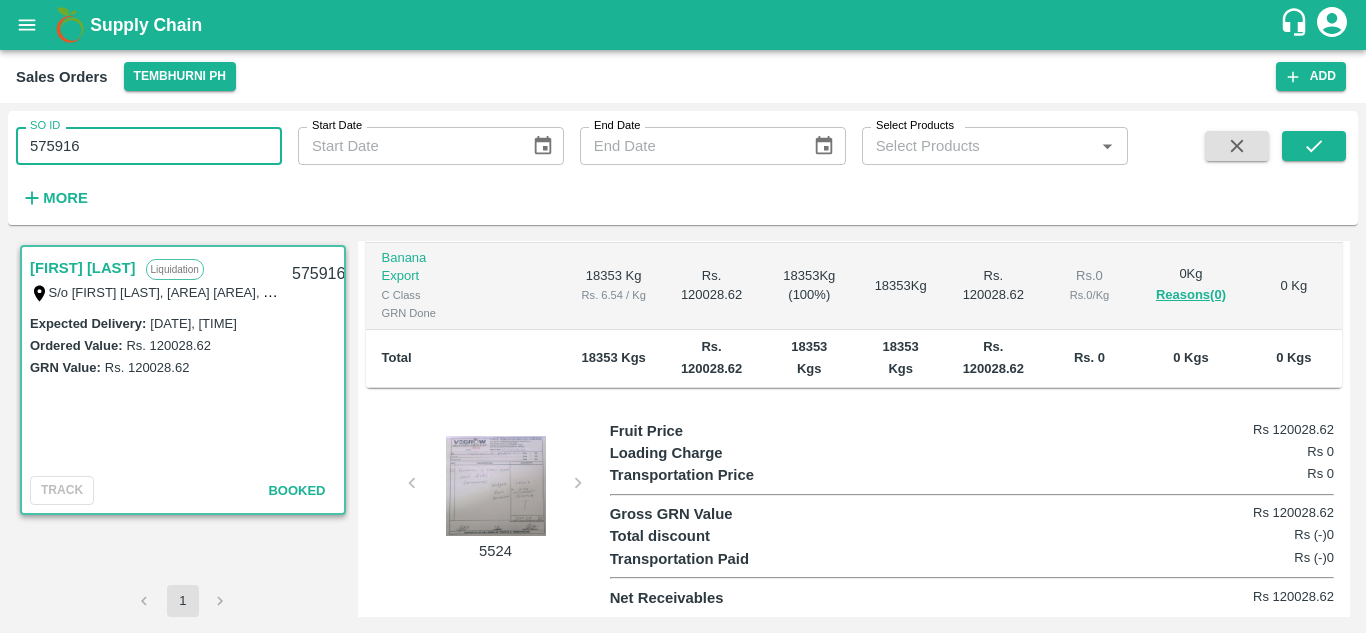 click on "575916" at bounding box center (149, 146) 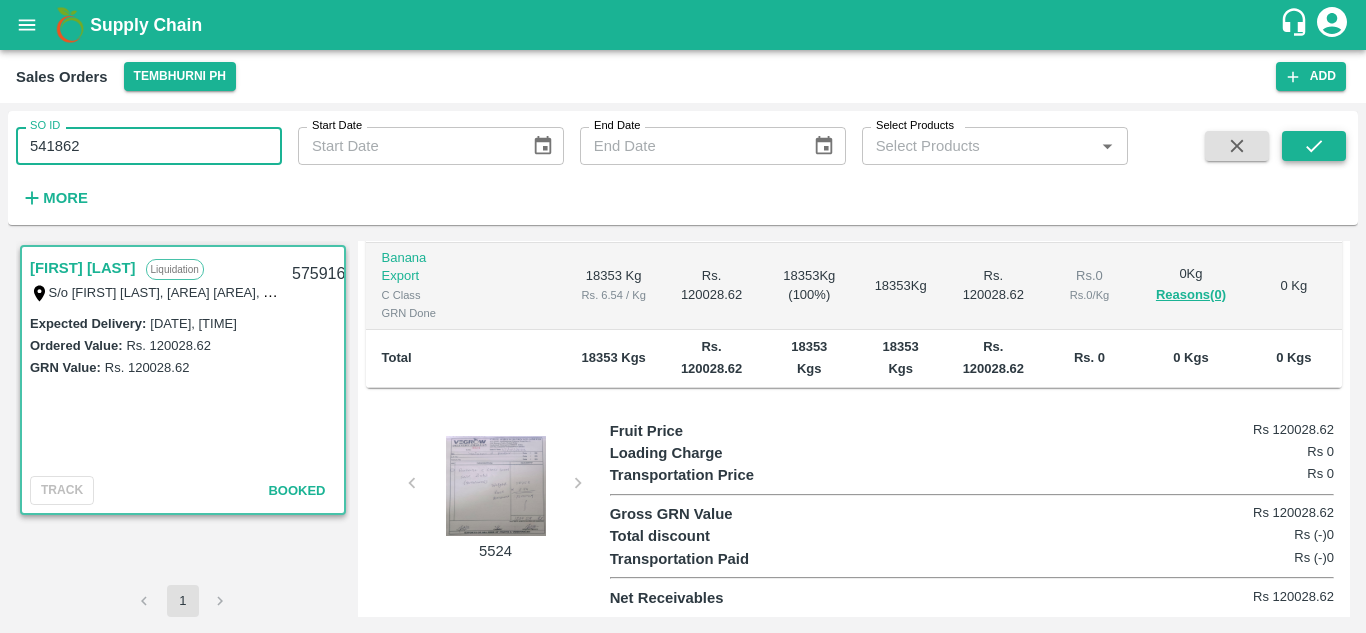 click 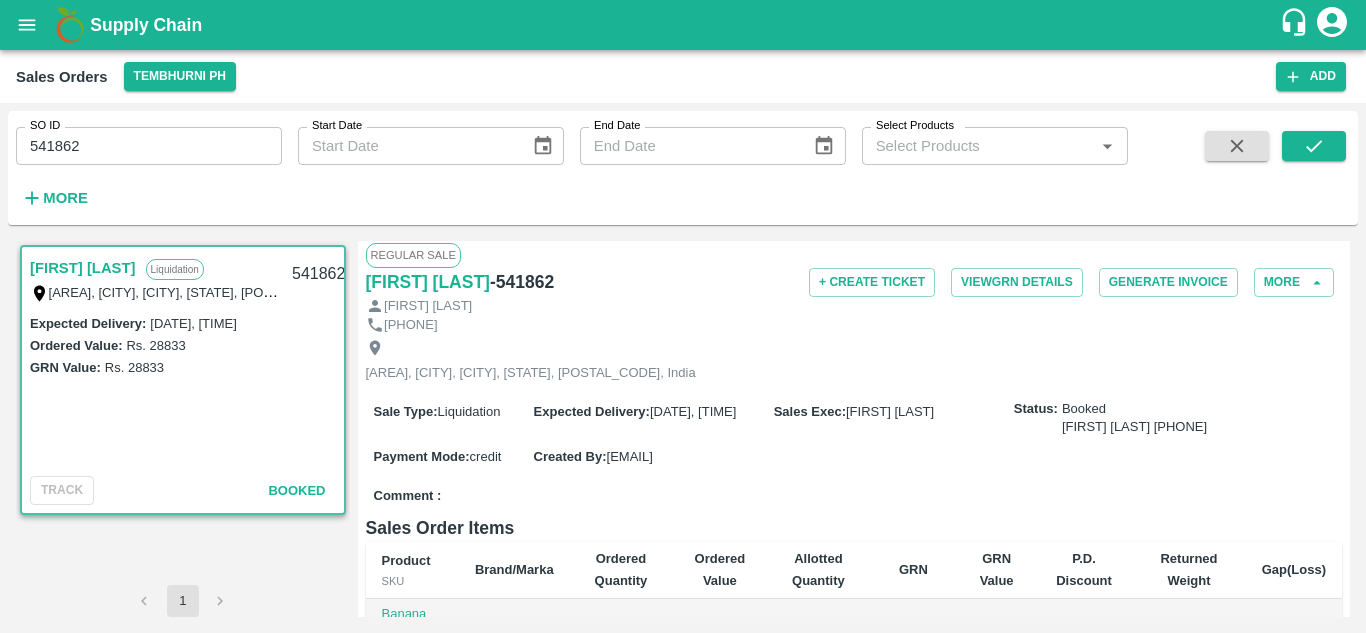 scroll, scrollTop: 5, scrollLeft: 0, axis: vertical 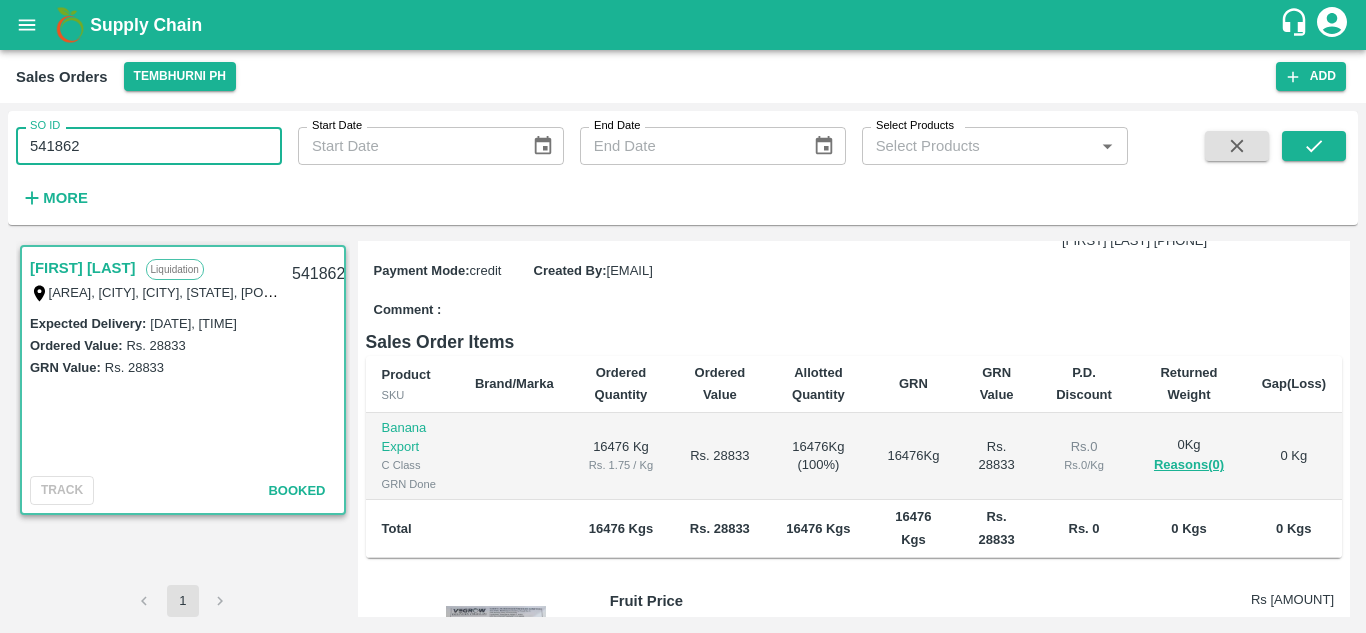 click on "541862" at bounding box center (149, 146) 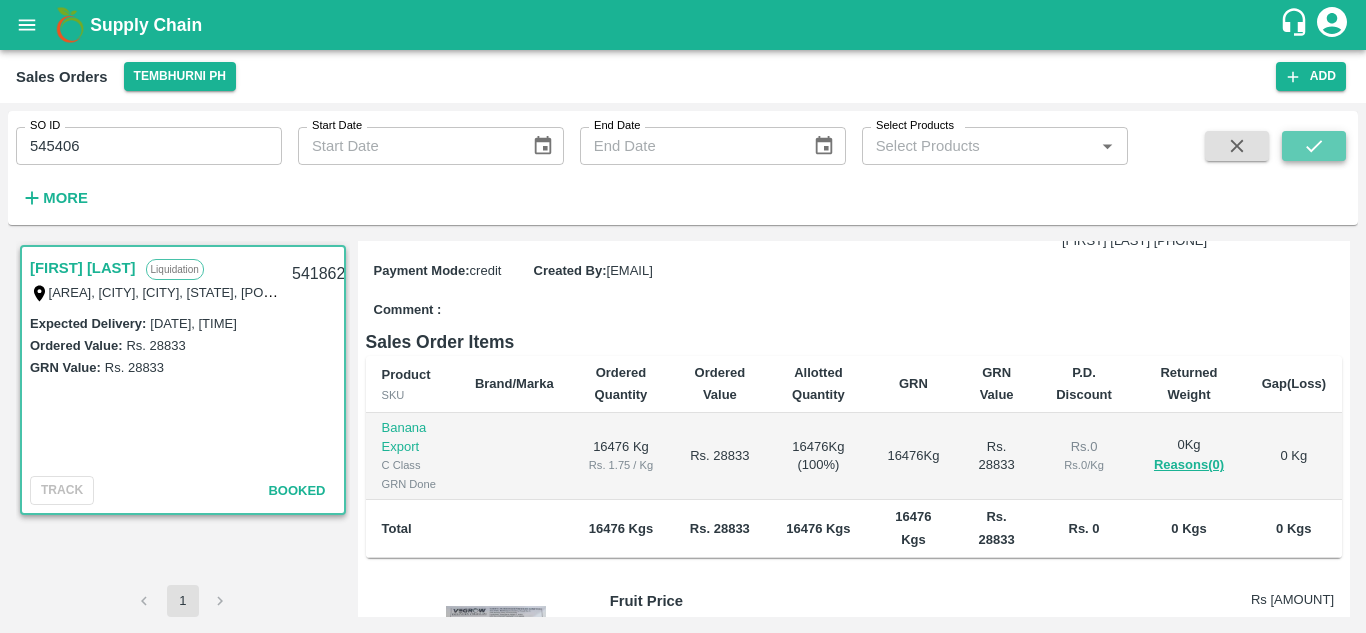 click 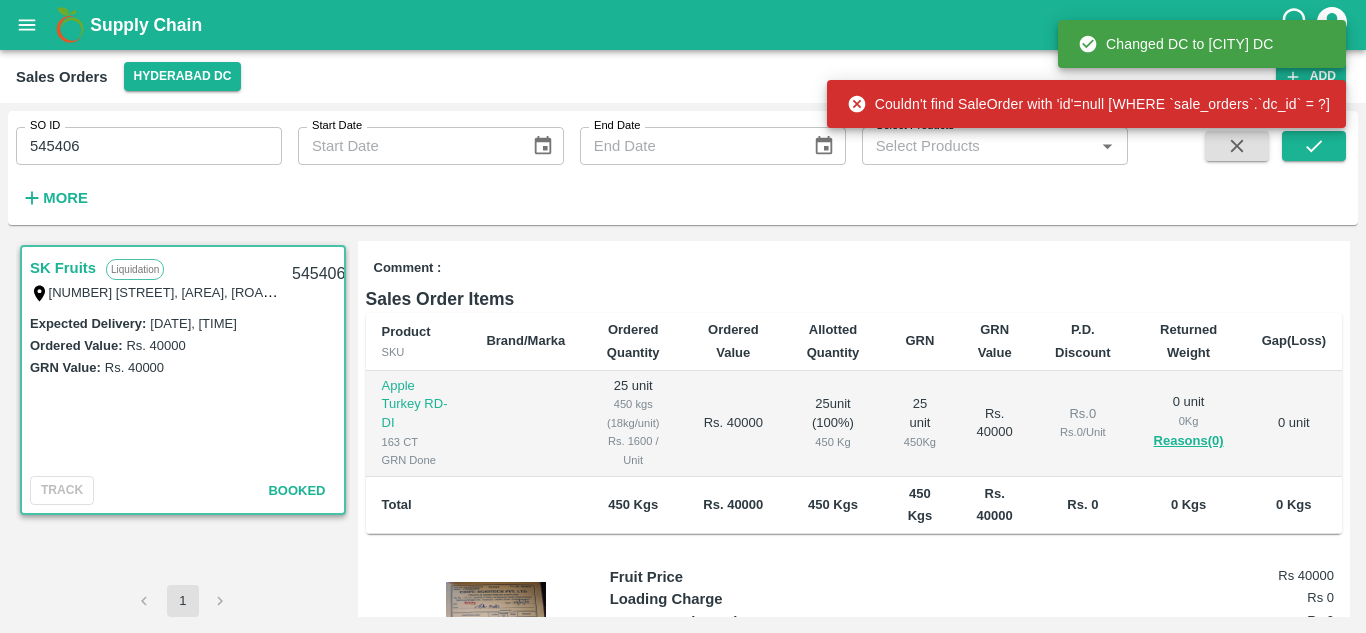 scroll, scrollTop: 253, scrollLeft: 0, axis: vertical 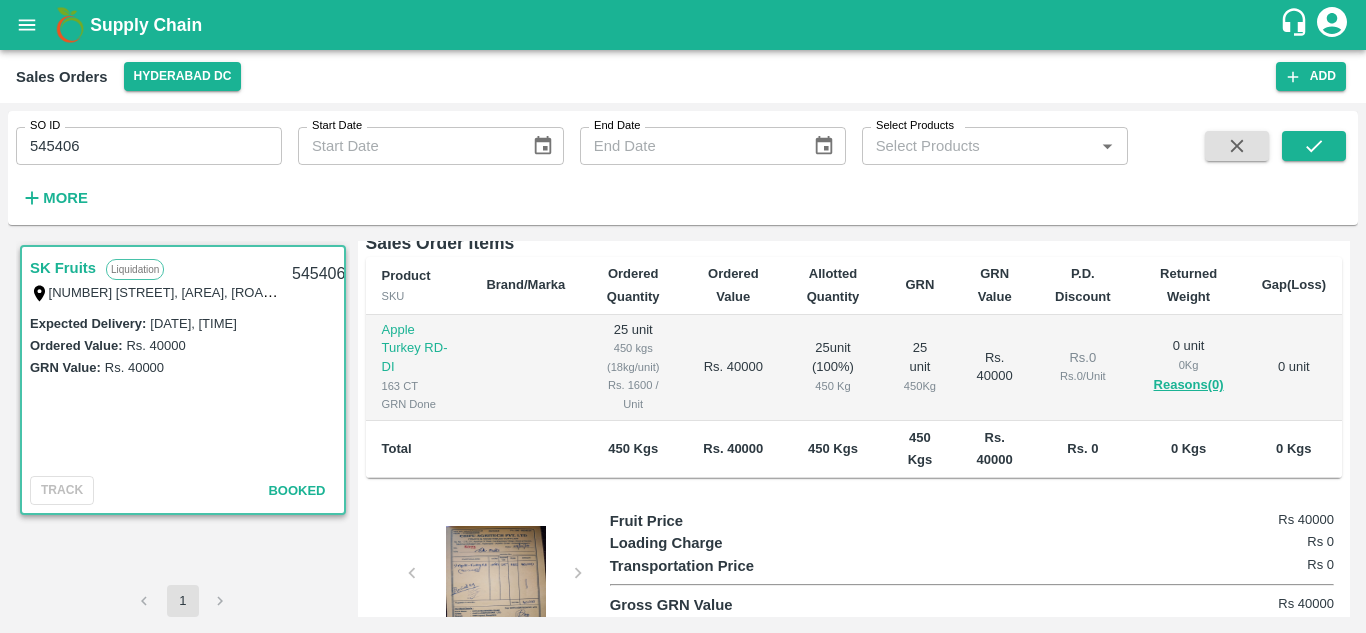 click on "545406" at bounding box center (149, 146) 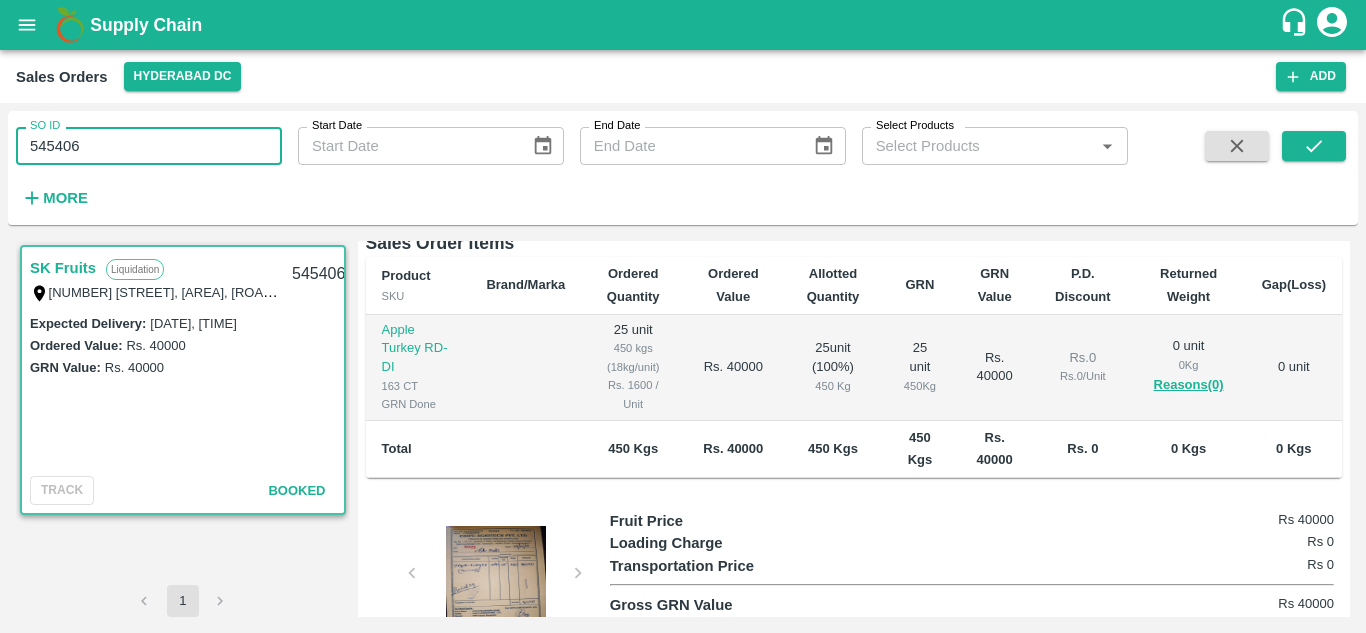 click on "545406" at bounding box center [149, 146] 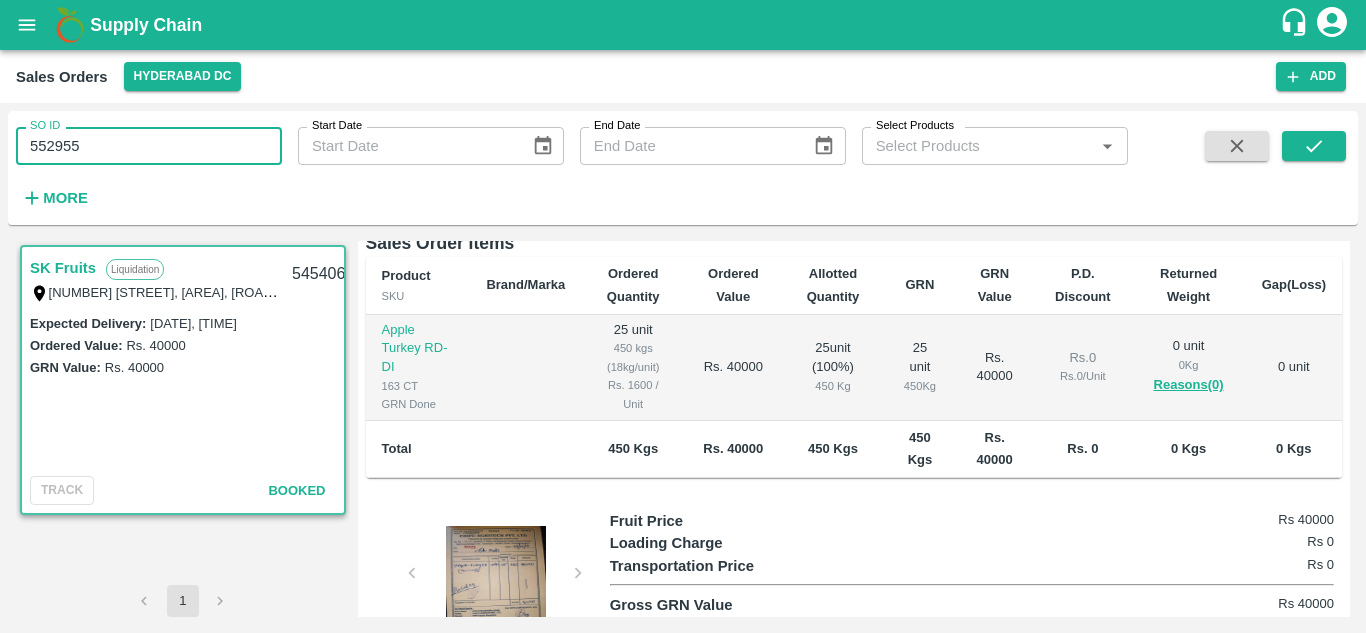 click 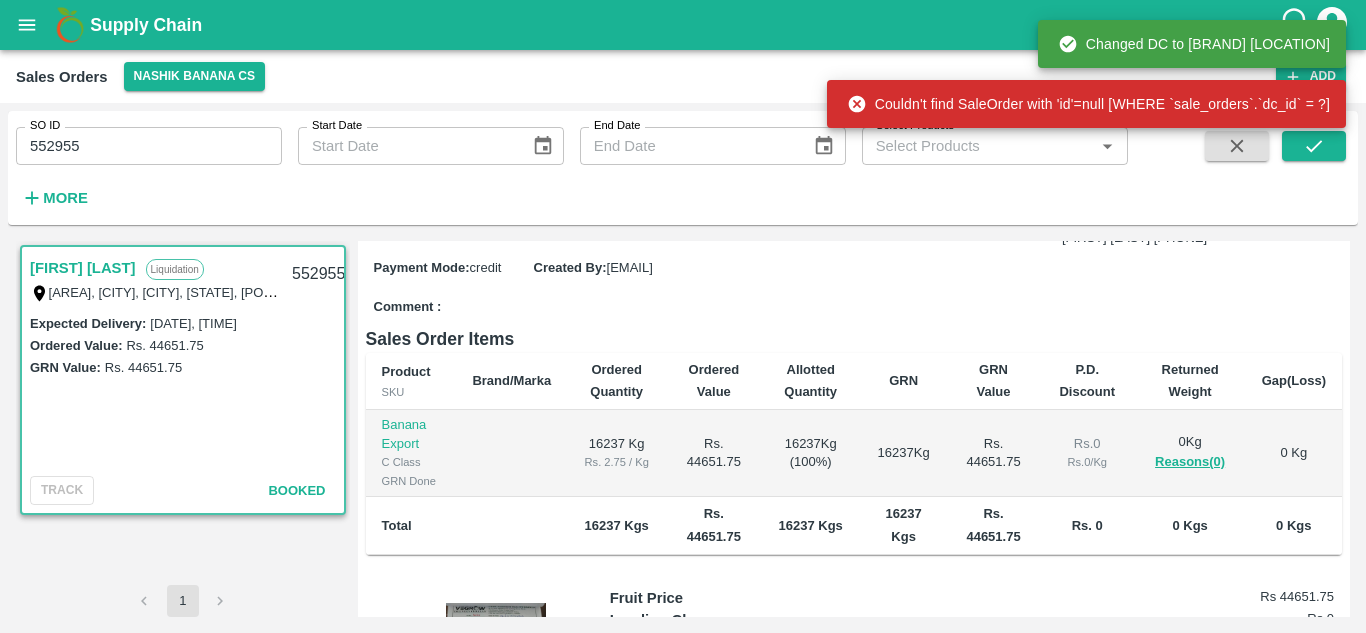 scroll, scrollTop: 196, scrollLeft: 0, axis: vertical 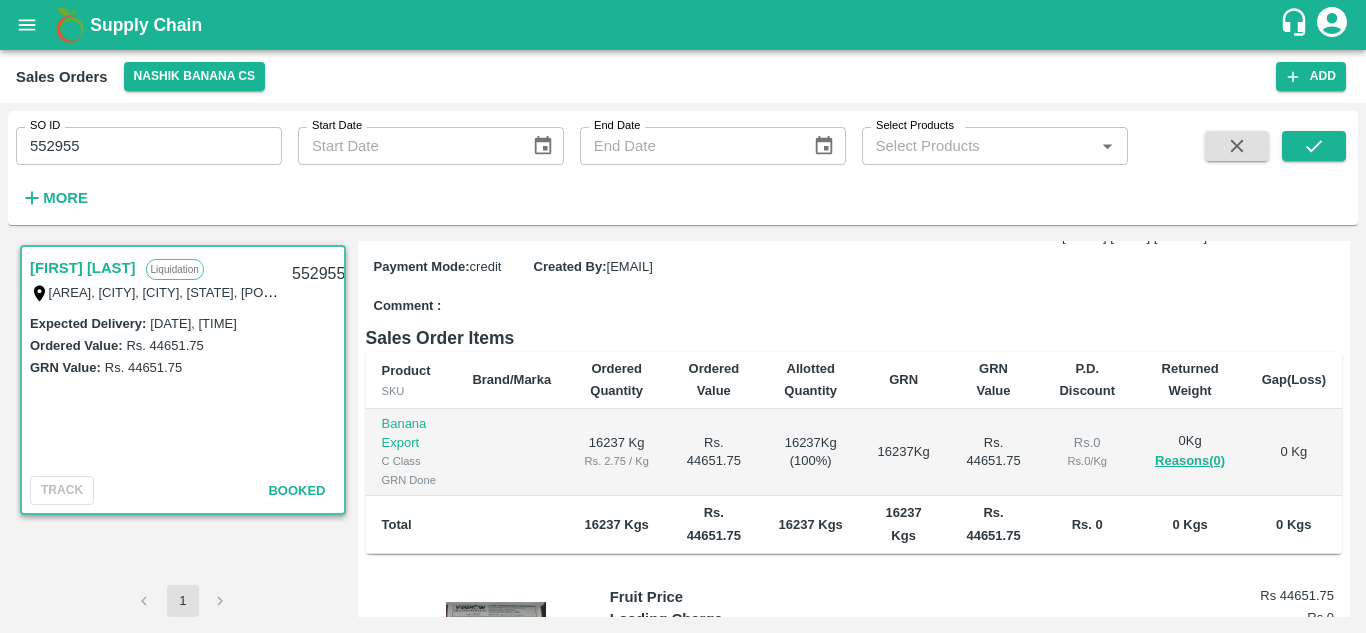 click on "552955" at bounding box center (149, 146) 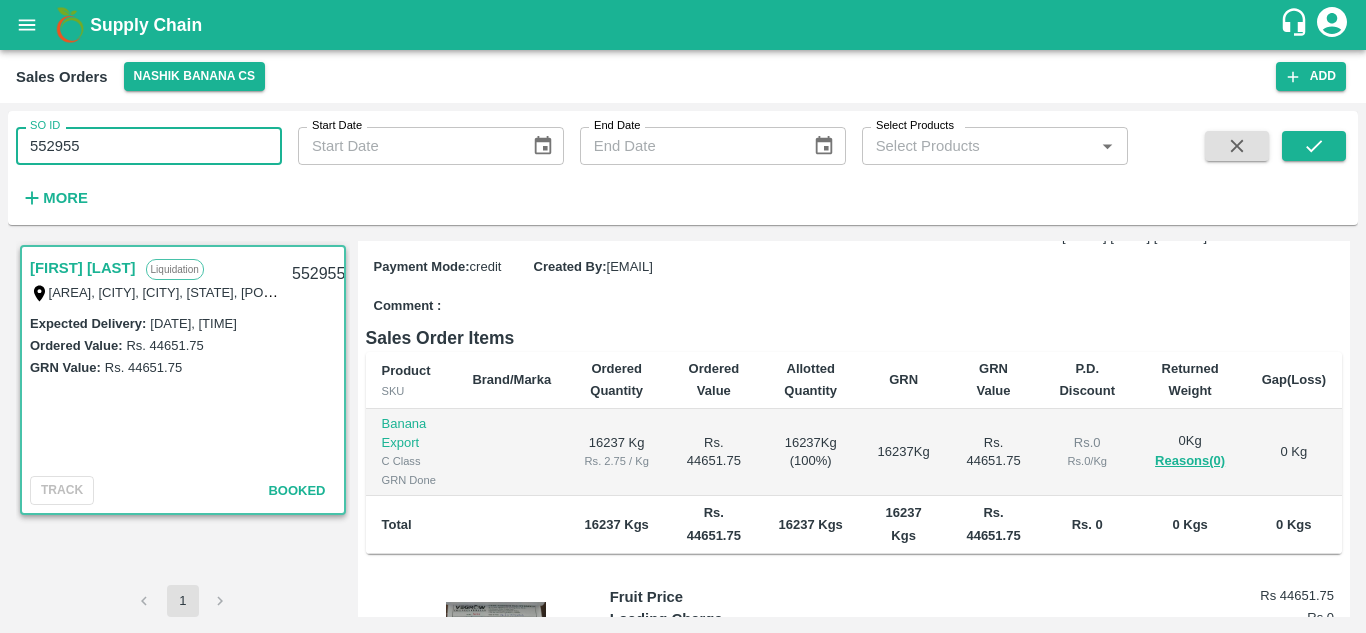 click on "552955" at bounding box center [149, 146] 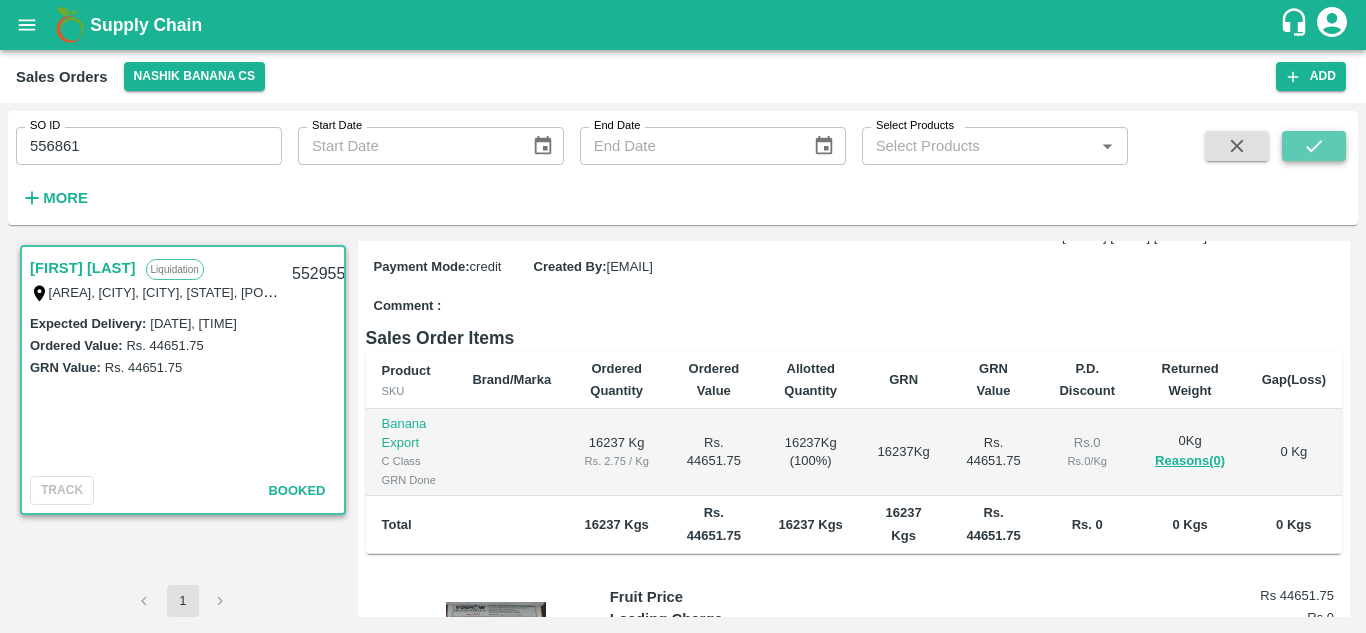 click 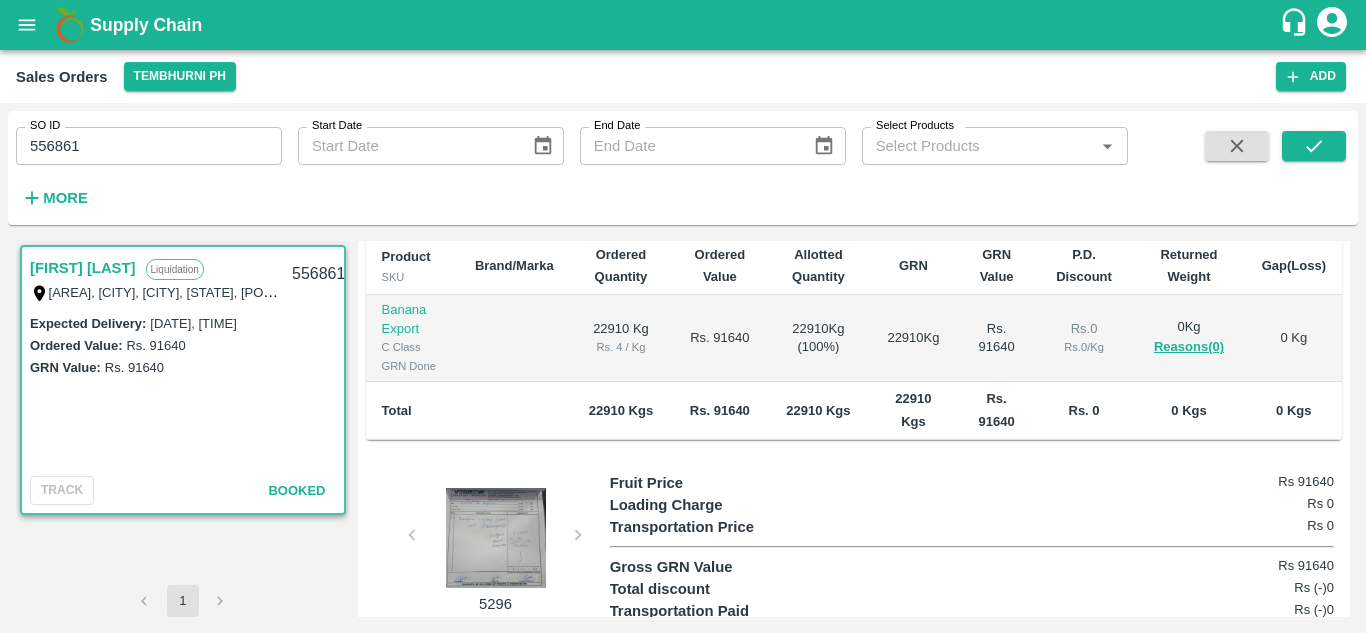 scroll, scrollTop: 309, scrollLeft: 0, axis: vertical 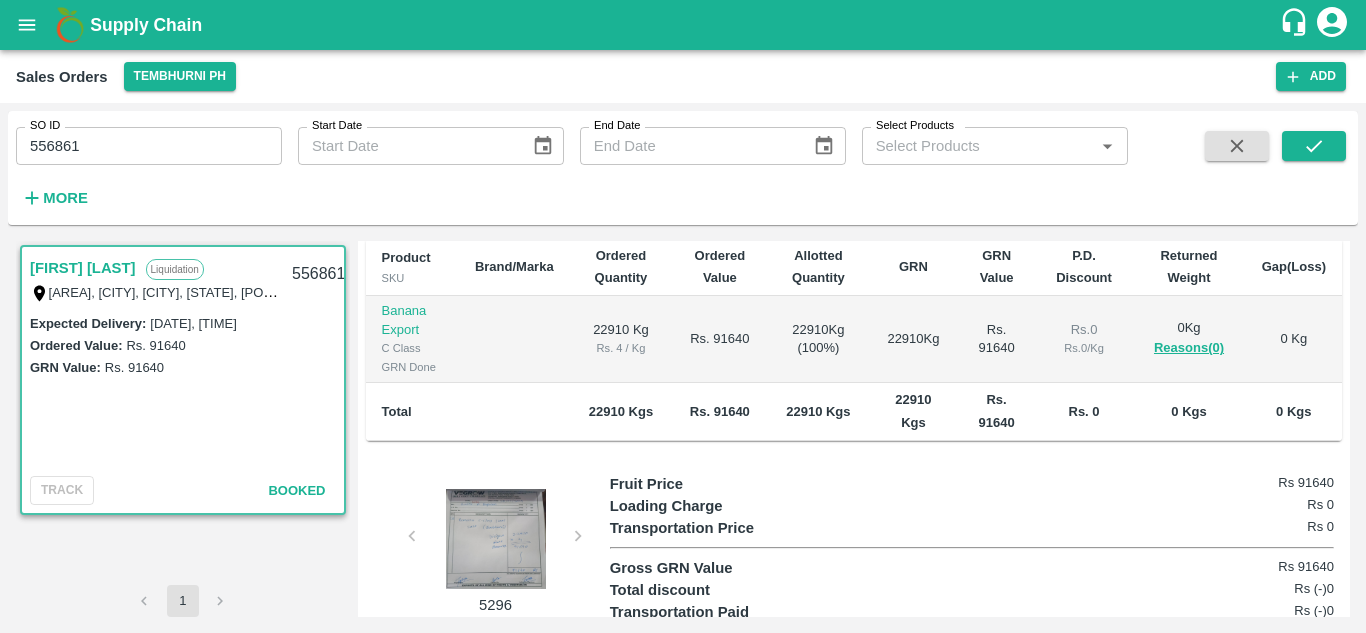 click on "556861" at bounding box center [149, 146] 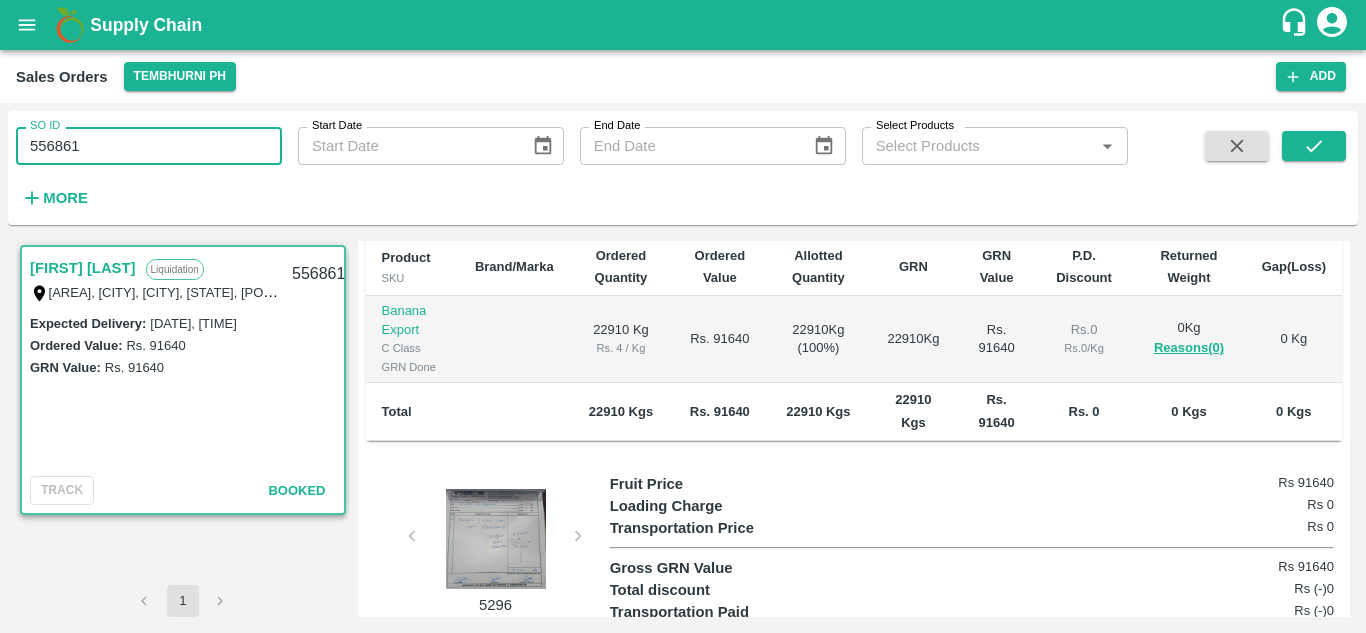 click on "556861" at bounding box center (149, 146) 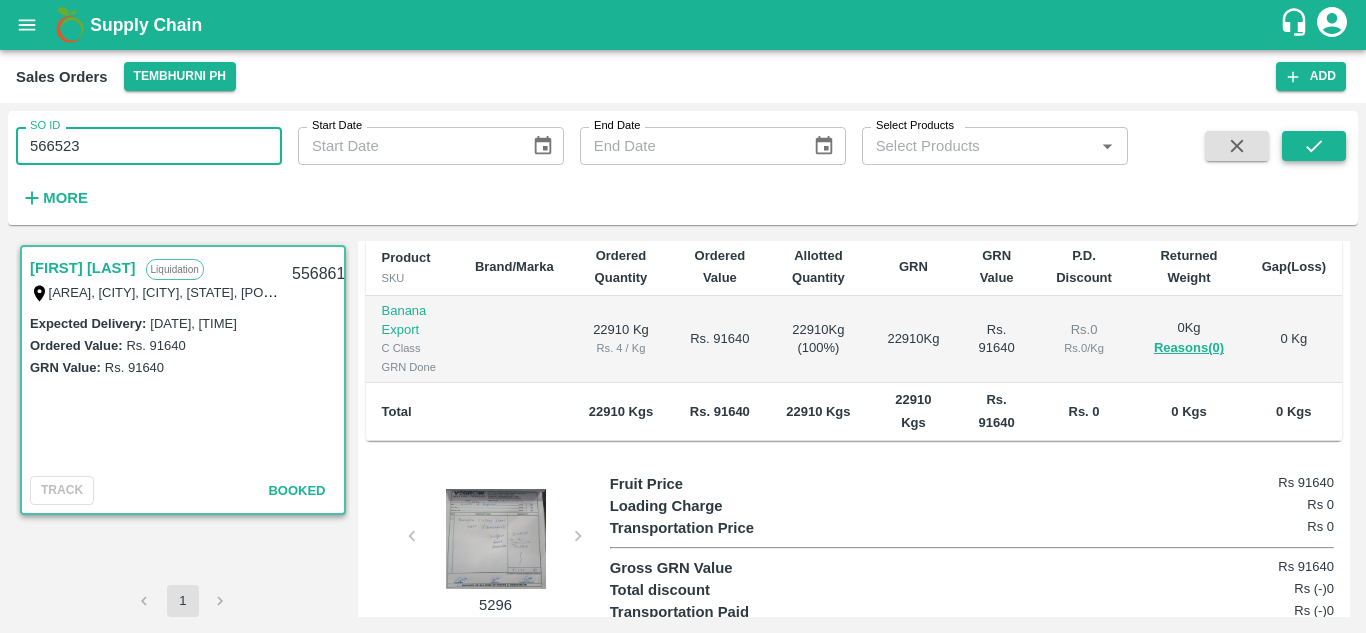 click at bounding box center [1314, 146] 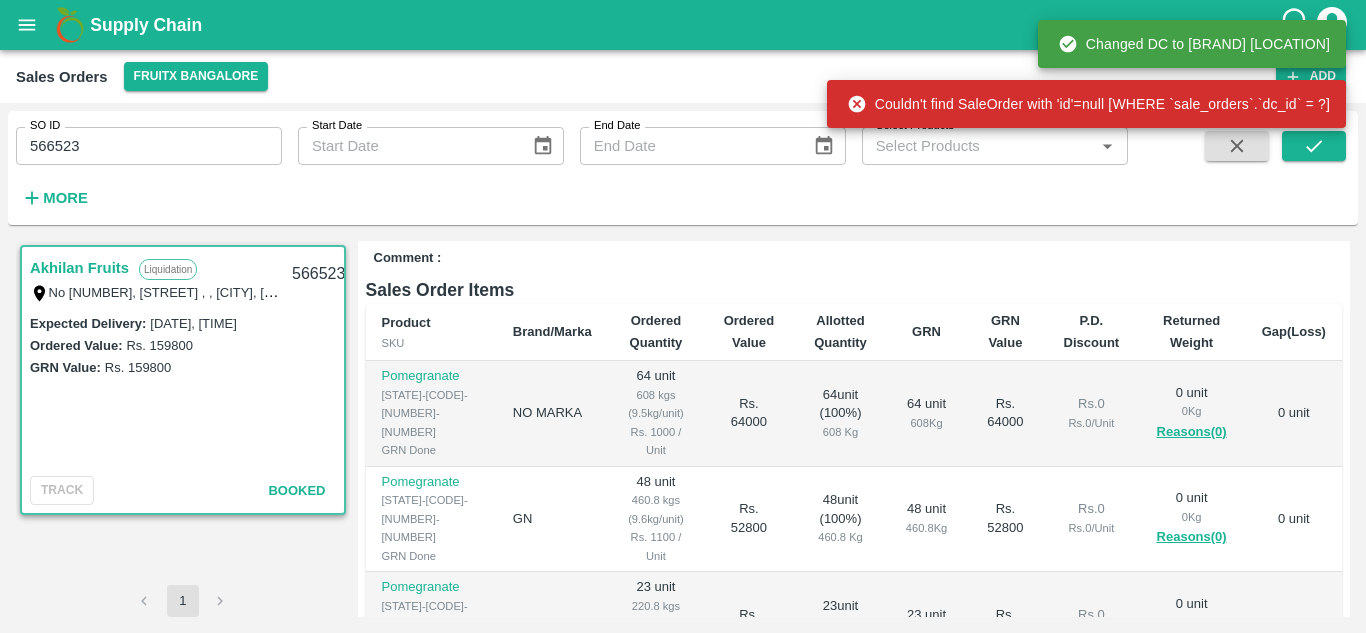 scroll, scrollTop: 245, scrollLeft: 0, axis: vertical 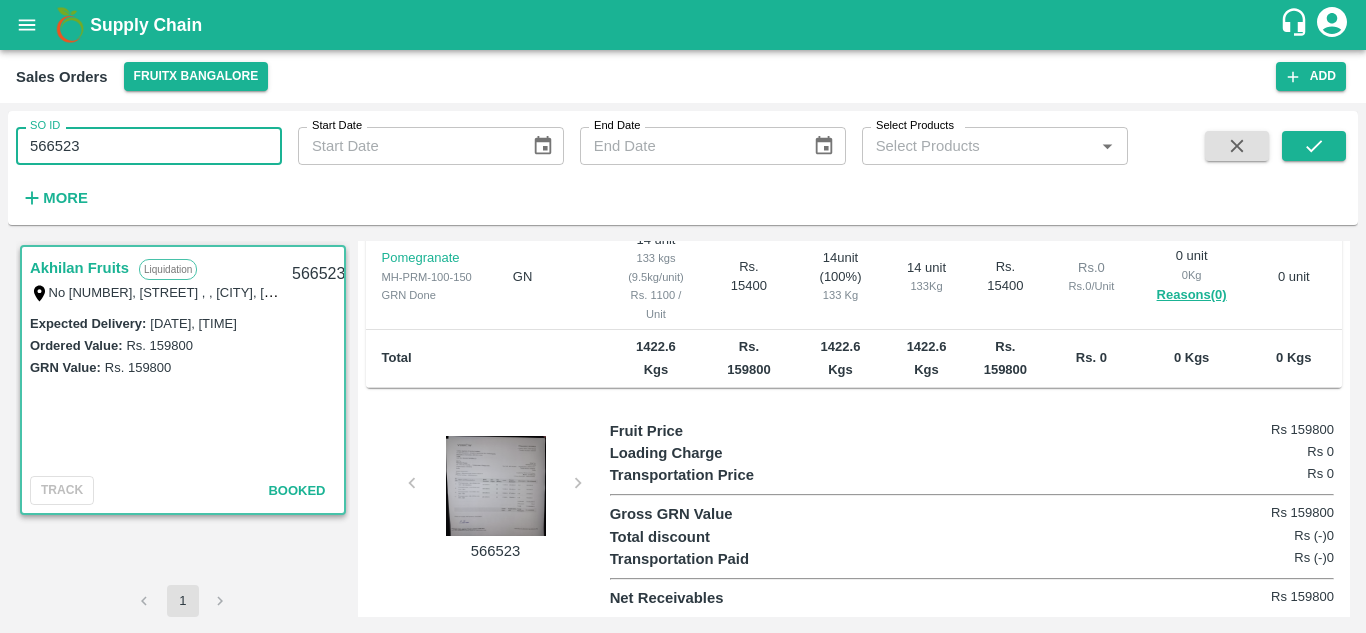 click on "566523" at bounding box center [149, 146] 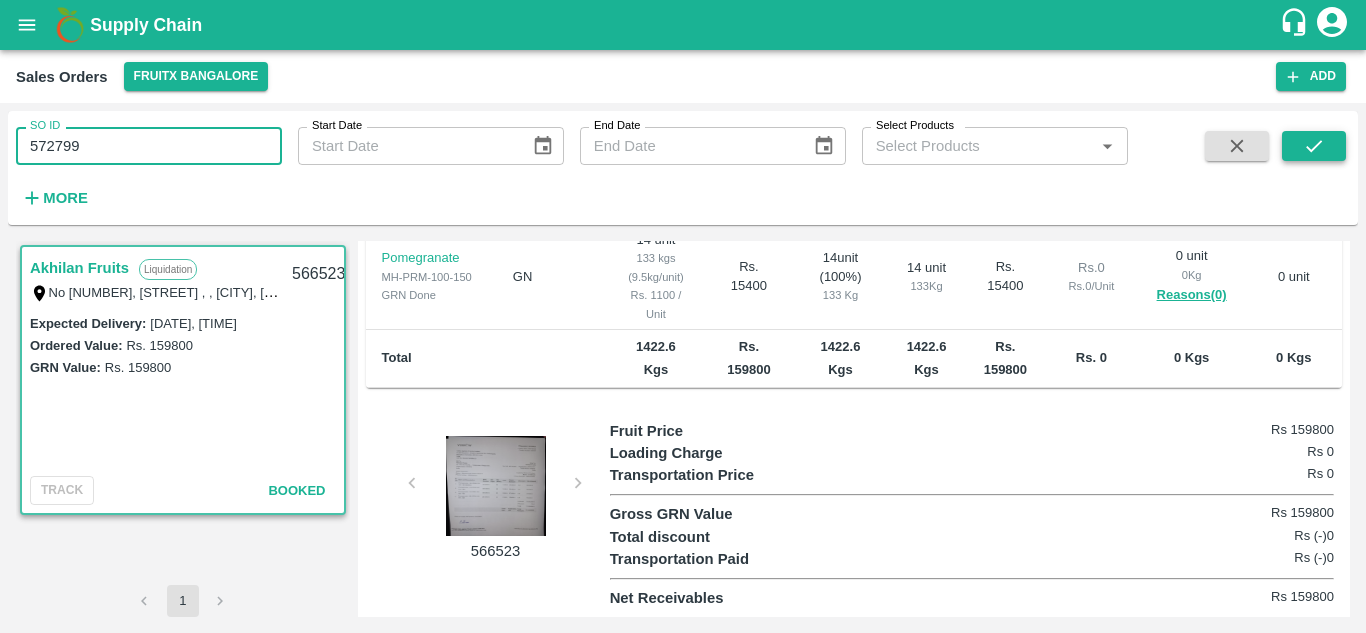 click 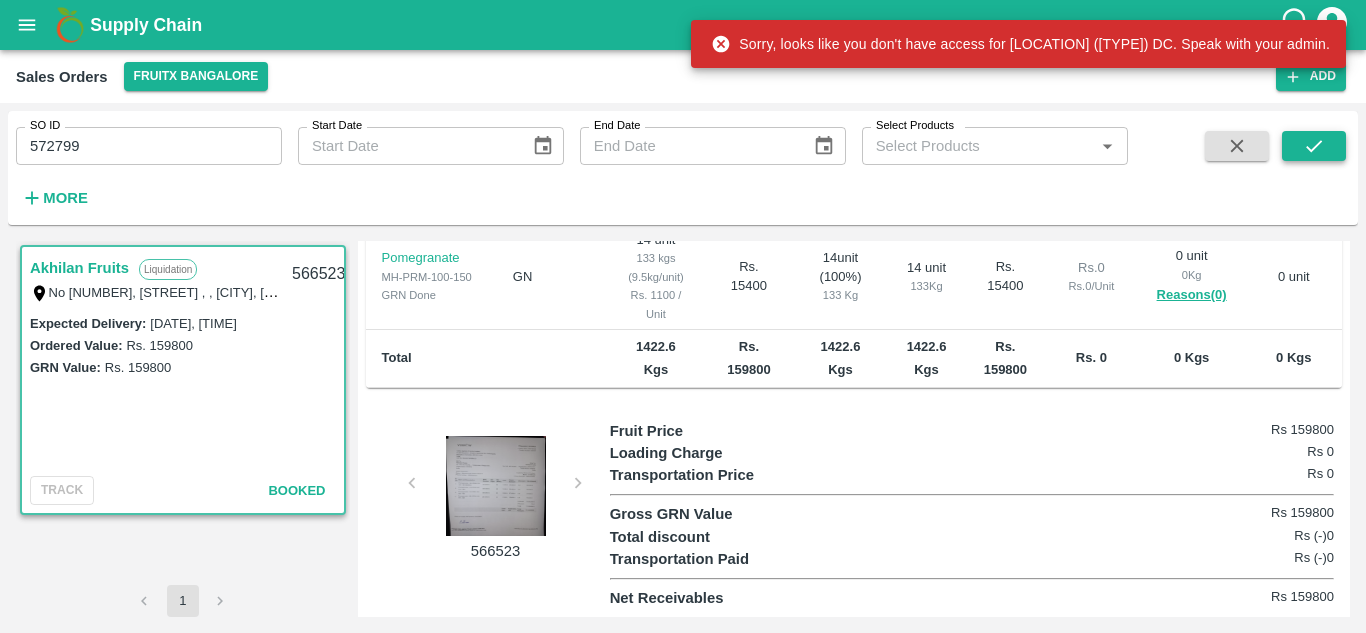 click 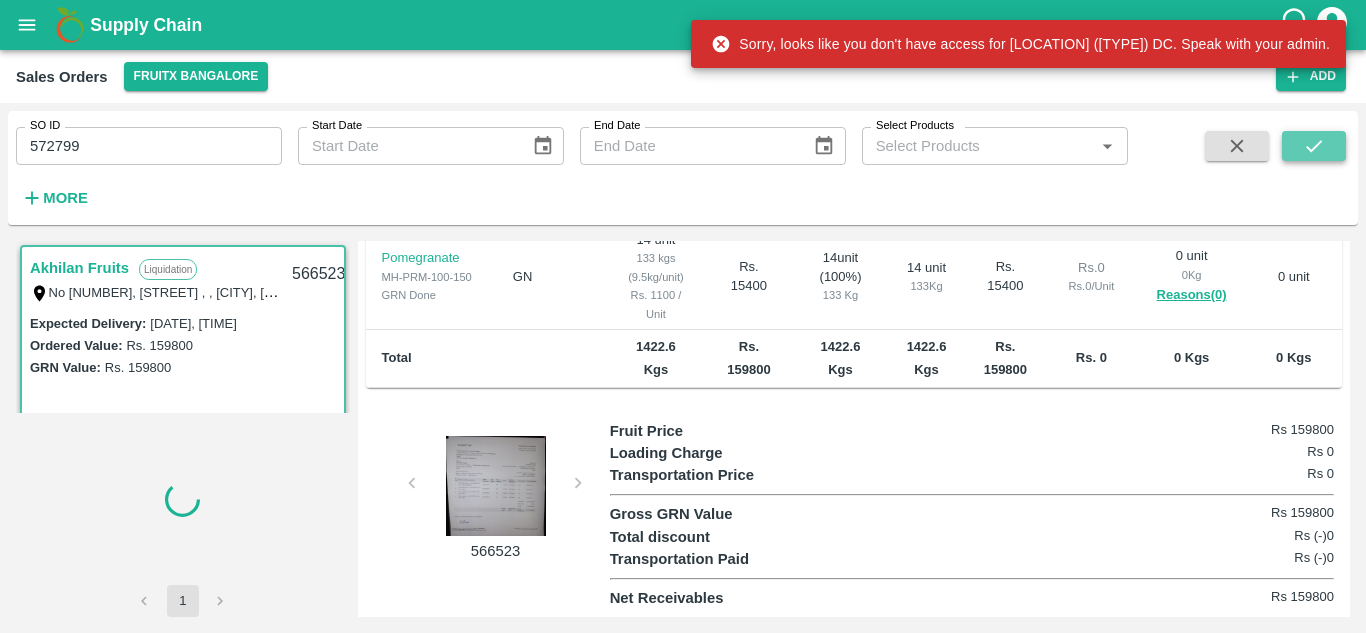 click 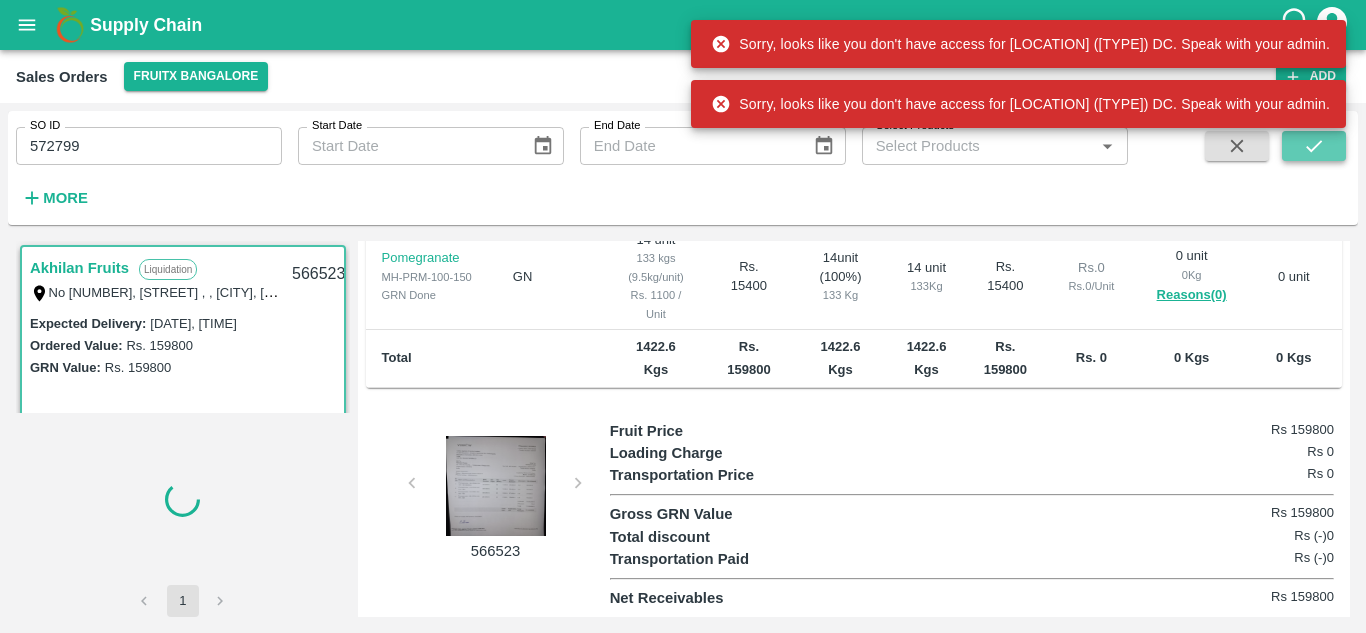 click 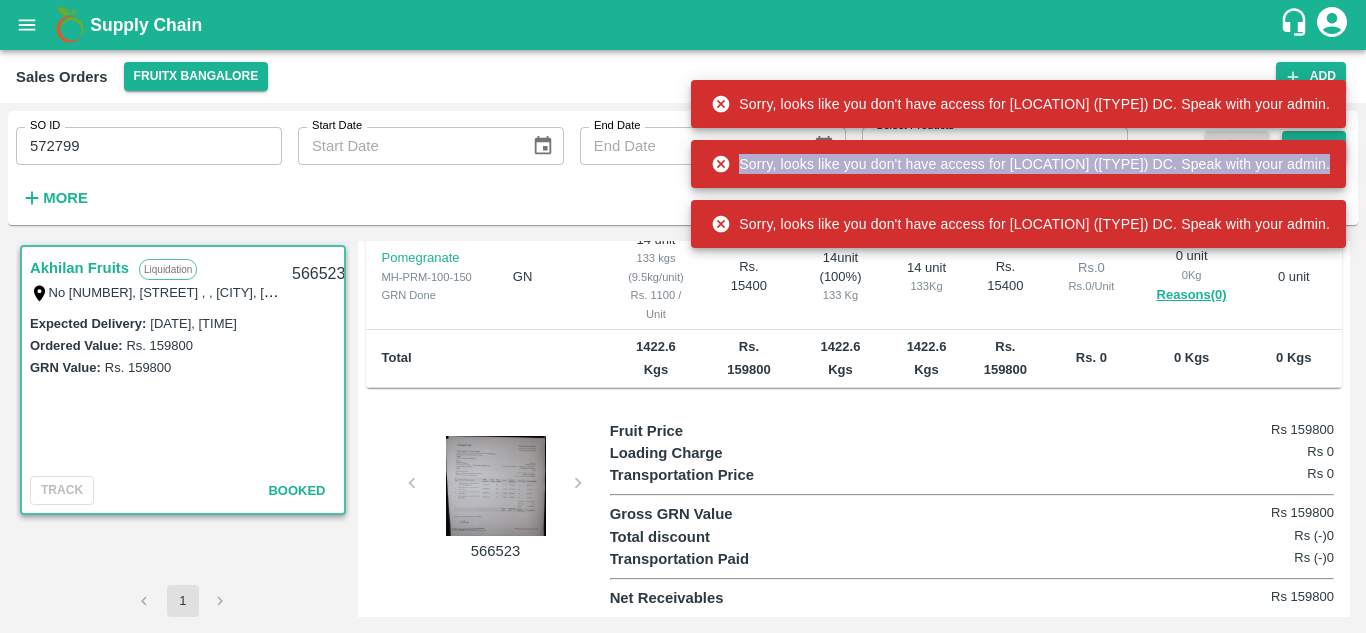 click on "Sorry, looks like you don't have access for [LOCATION] ([TYPE]) DC. Speak with your admin." at bounding box center [1018, 164] 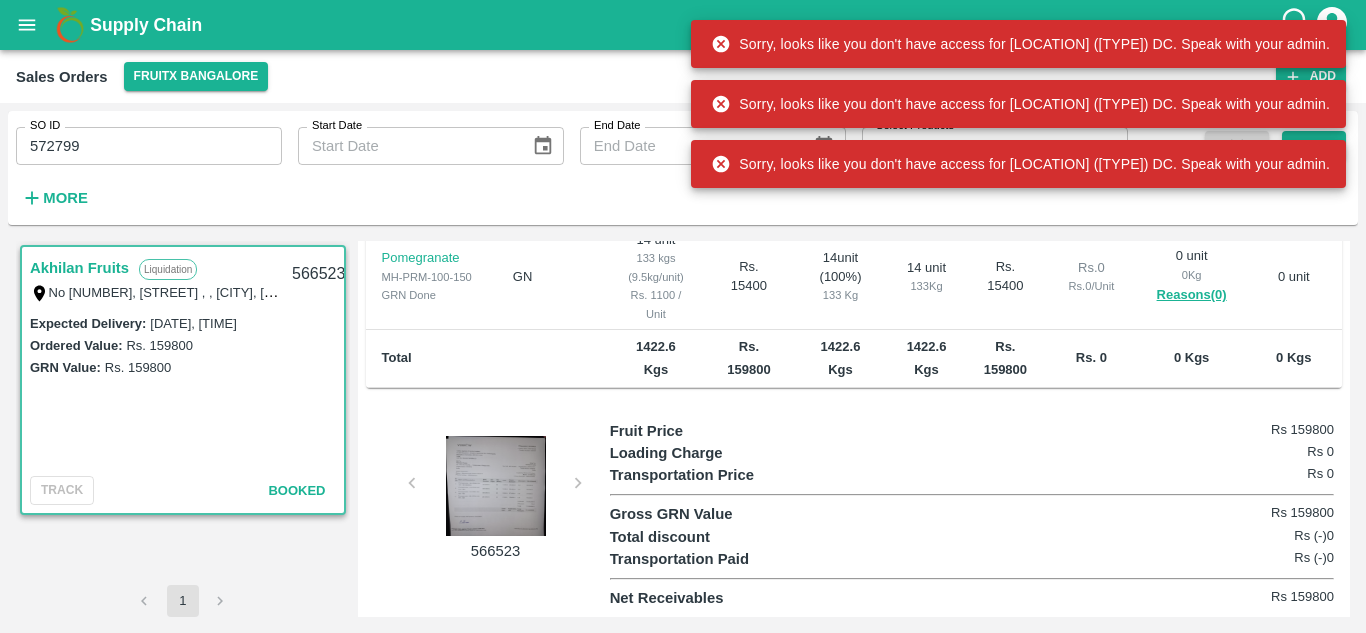 click on "SO ID 572799 SO ID Start Date Start Date End Date End Date Select Products Select Products   * More" at bounding box center [564, 163] 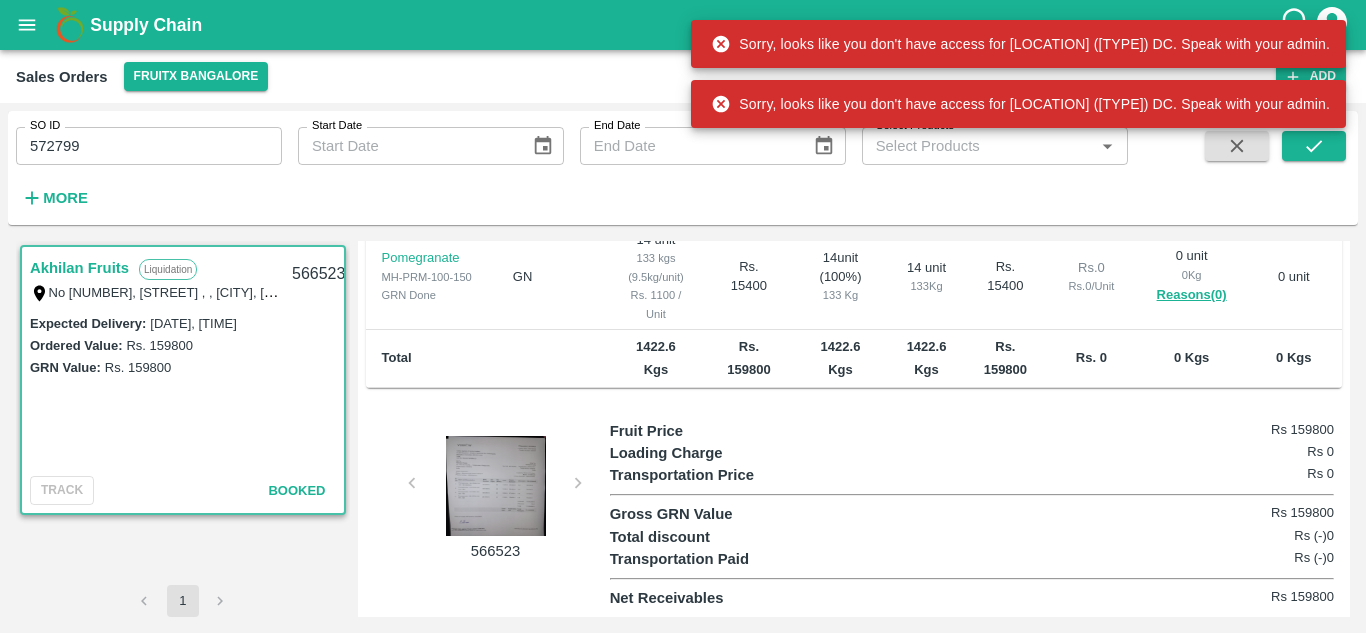 click on "572799" at bounding box center [149, 146] 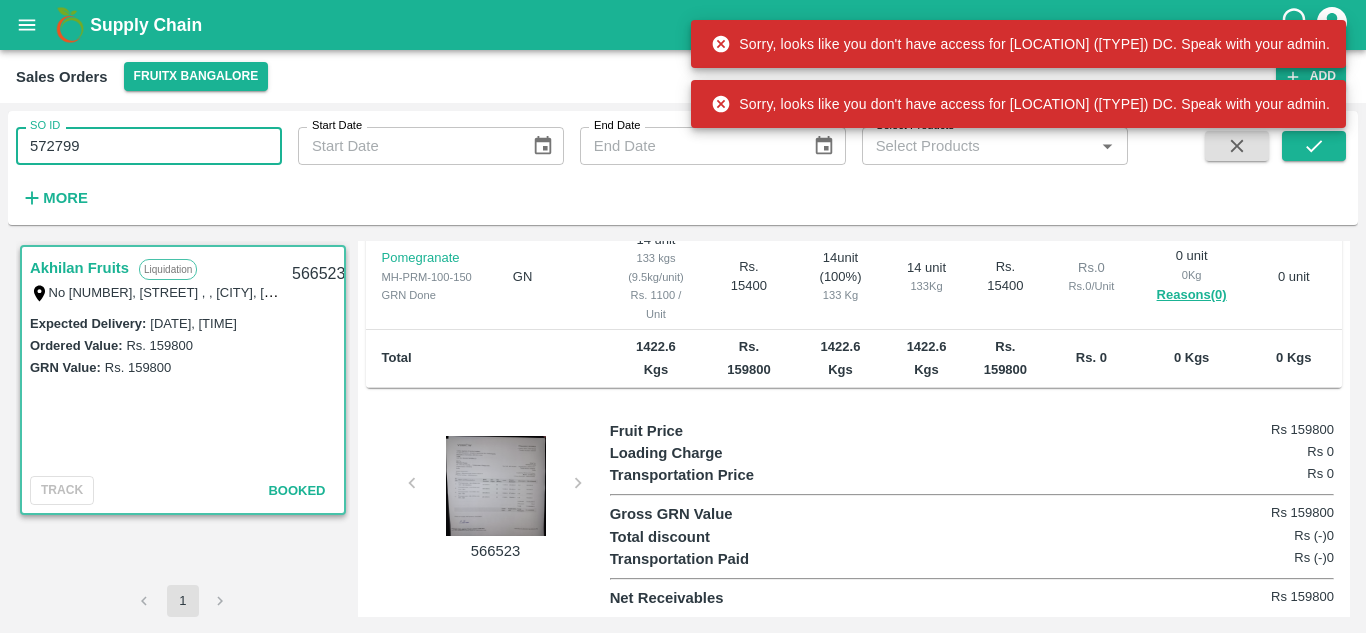 click on "572799" at bounding box center [149, 146] 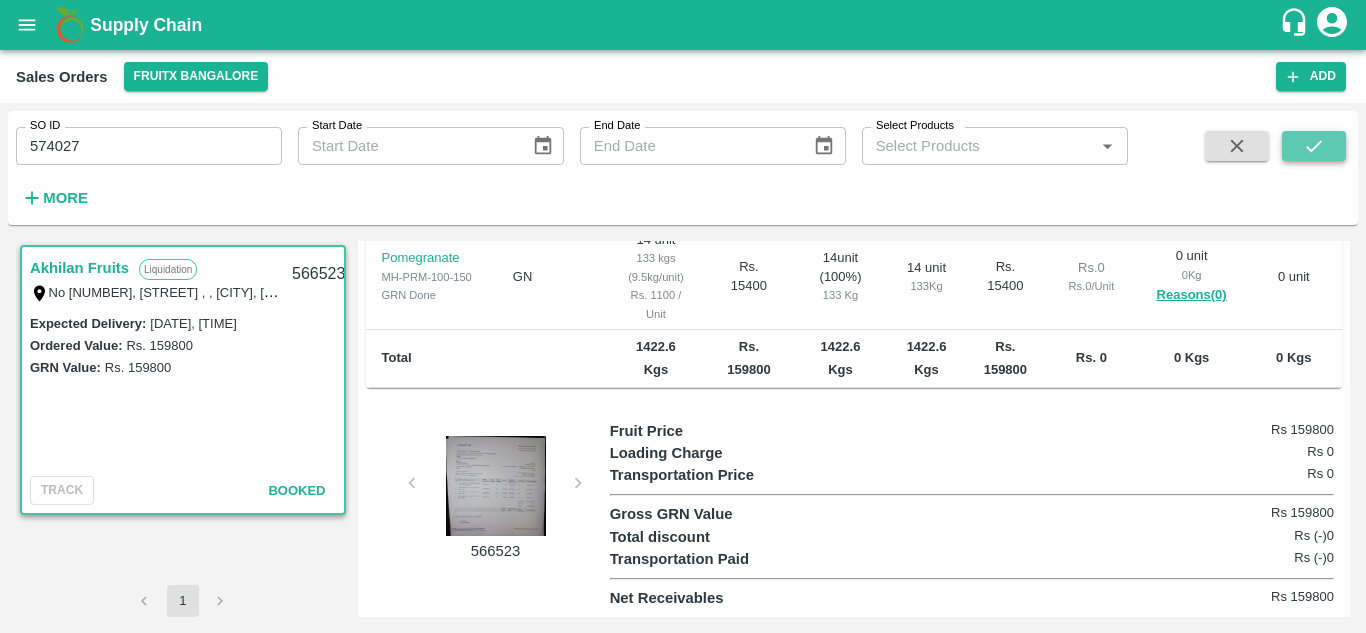click 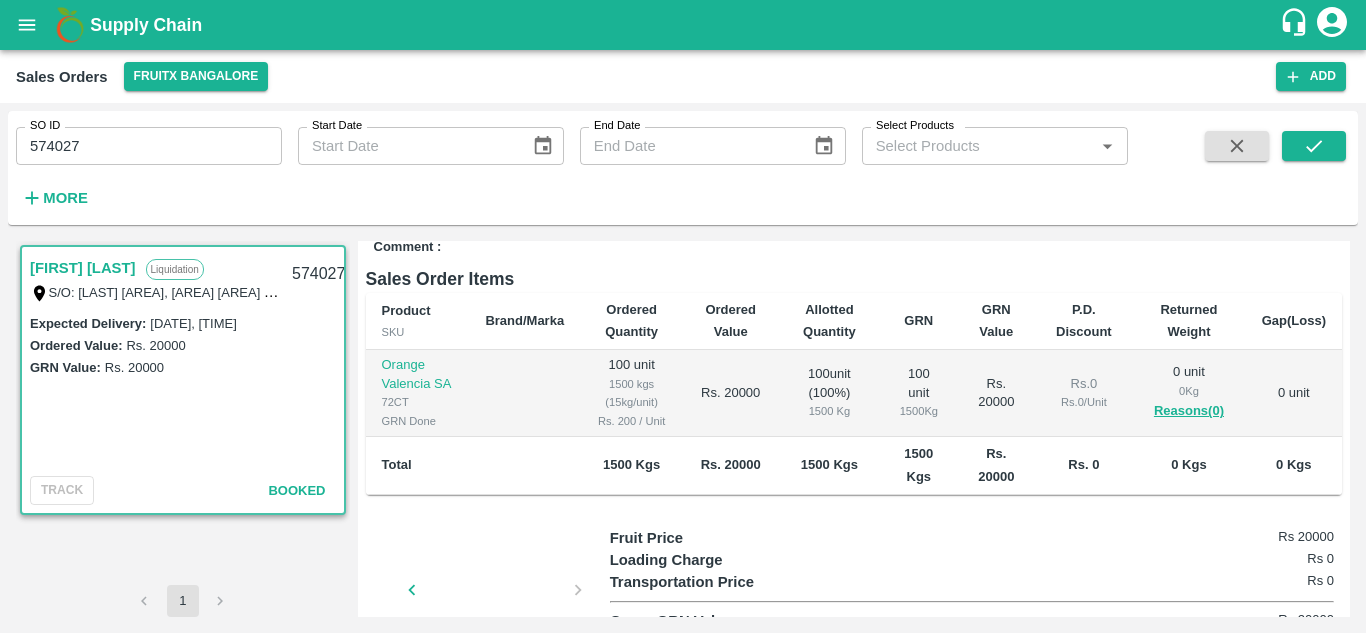 scroll, scrollTop: 283, scrollLeft: 0, axis: vertical 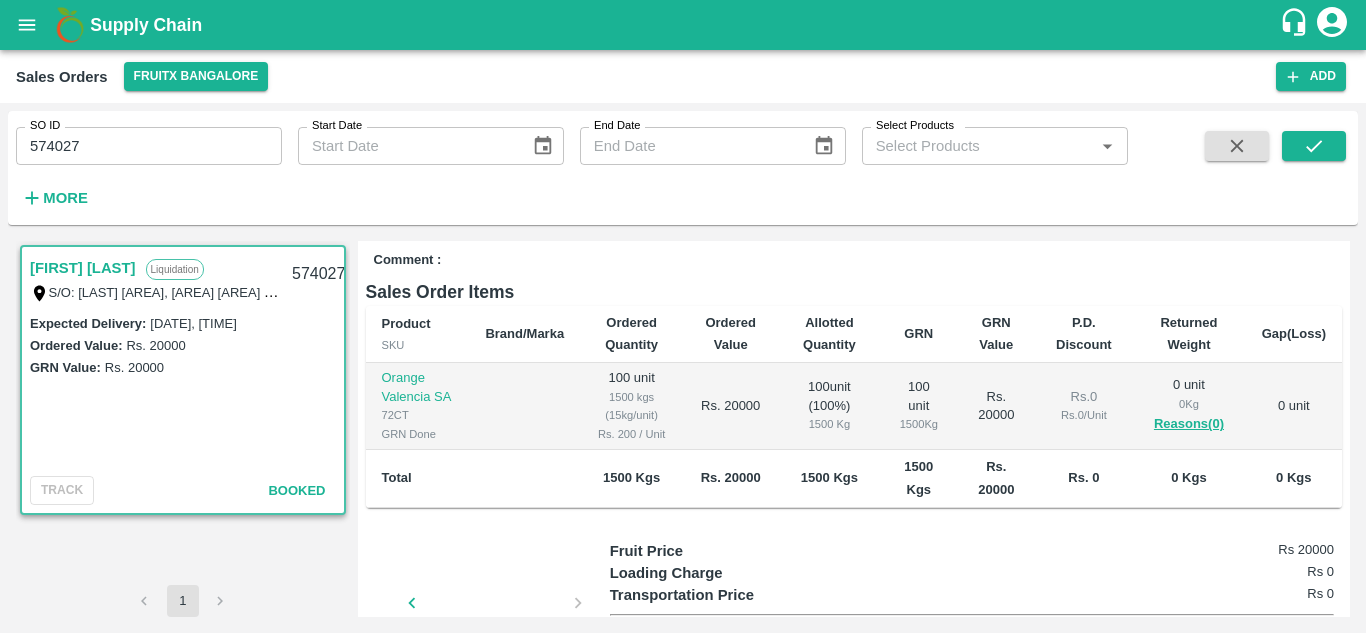 click on "574027" at bounding box center (149, 146) 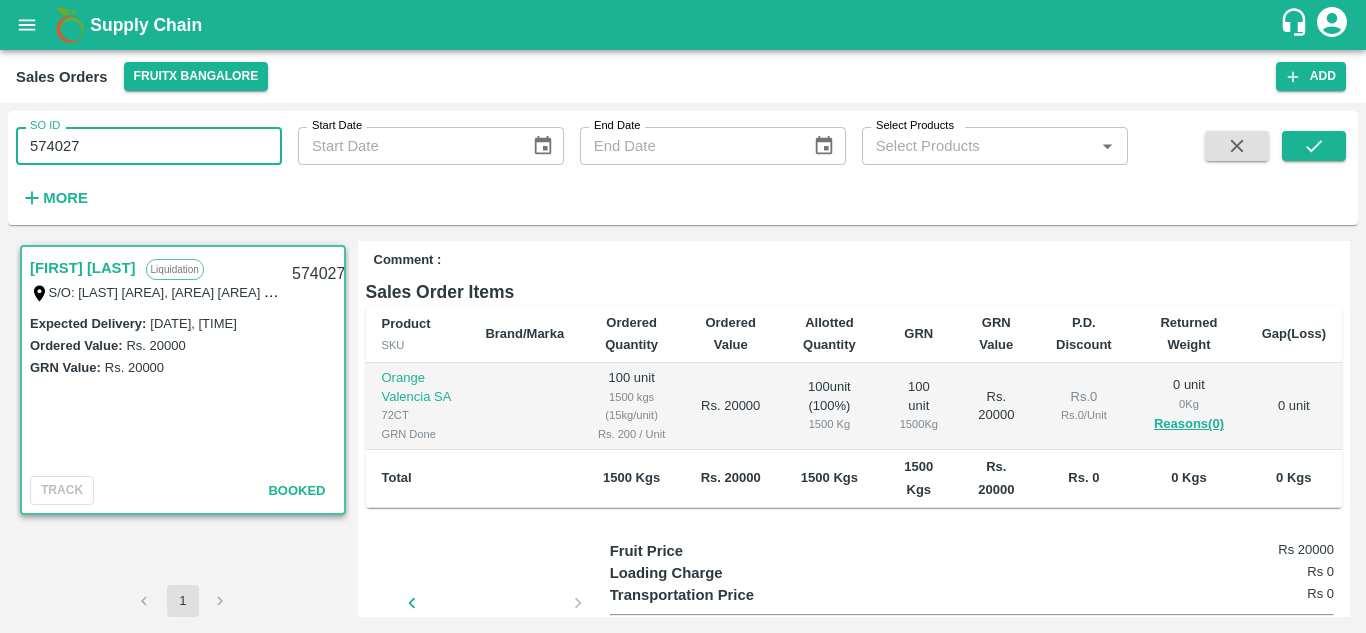 click on "574027" at bounding box center [149, 146] 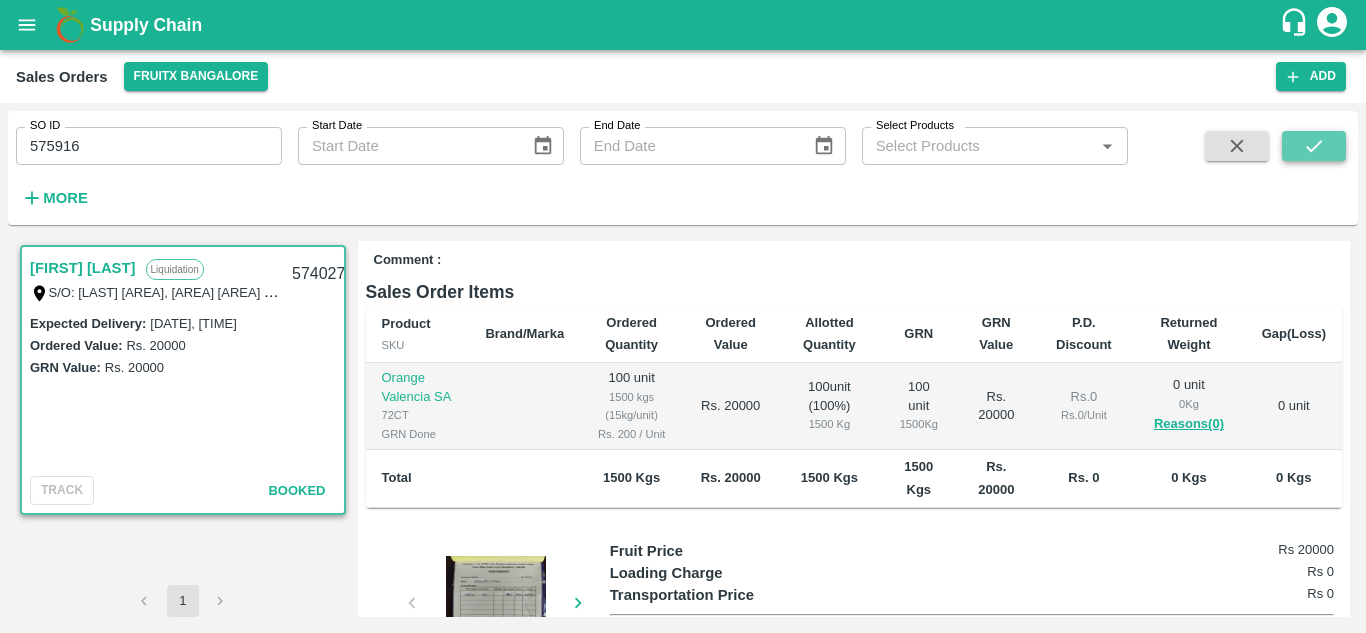 click at bounding box center (1314, 146) 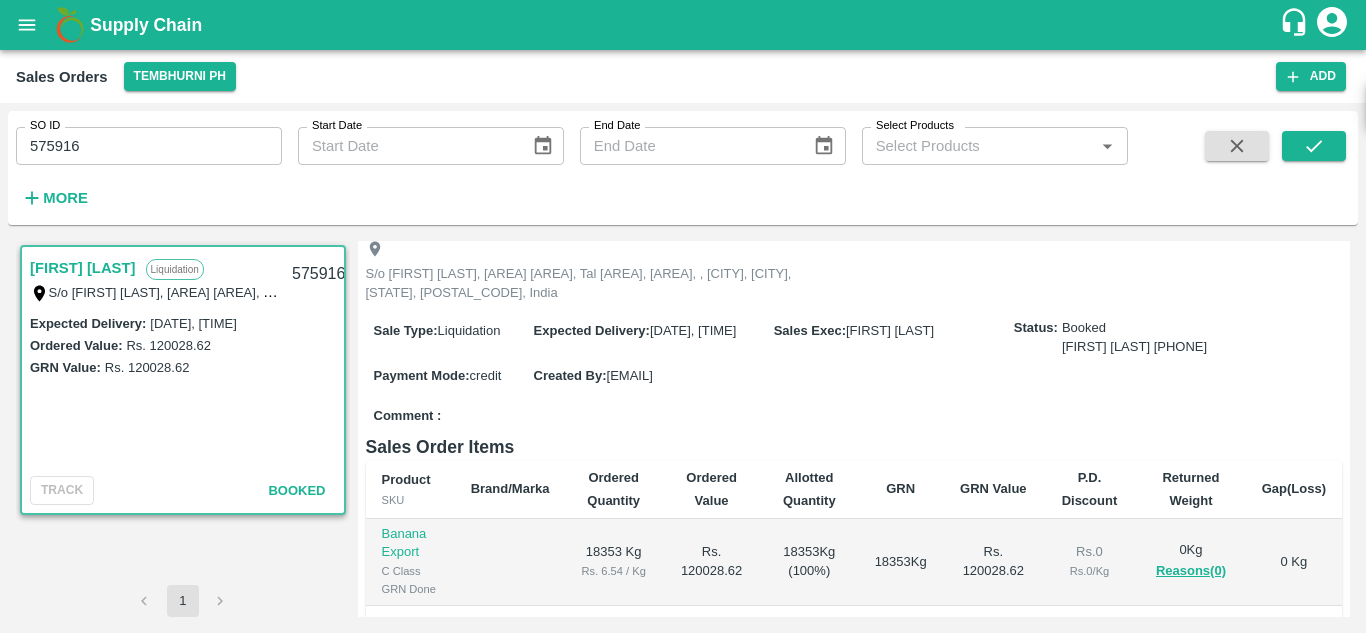 scroll, scrollTop: 114, scrollLeft: 0, axis: vertical 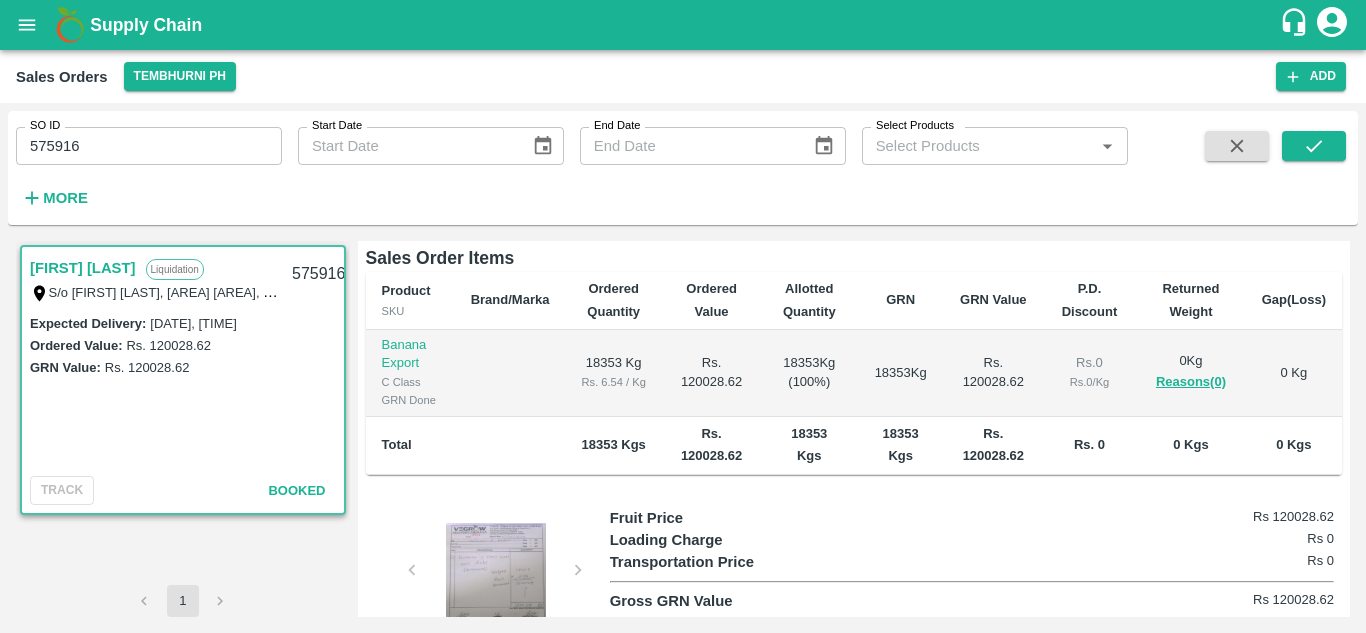 click on "575916" at bounding box center (149, 146) 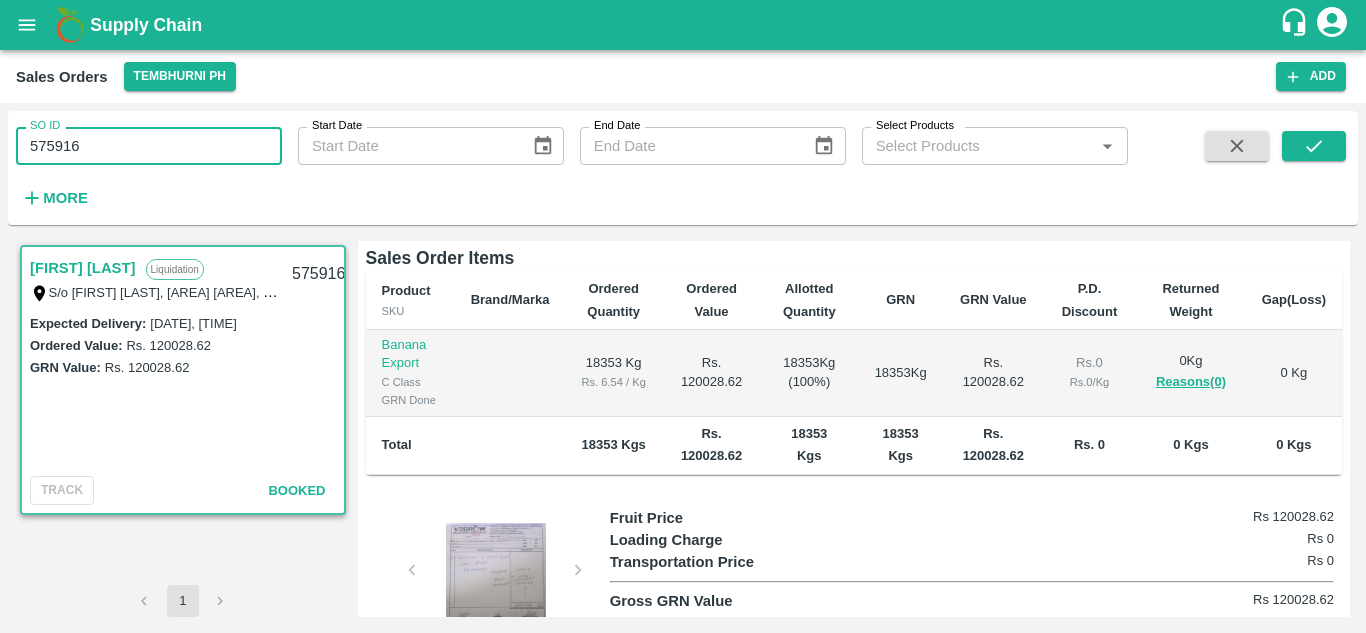 click on "575916" at bounding box center (149, 146) 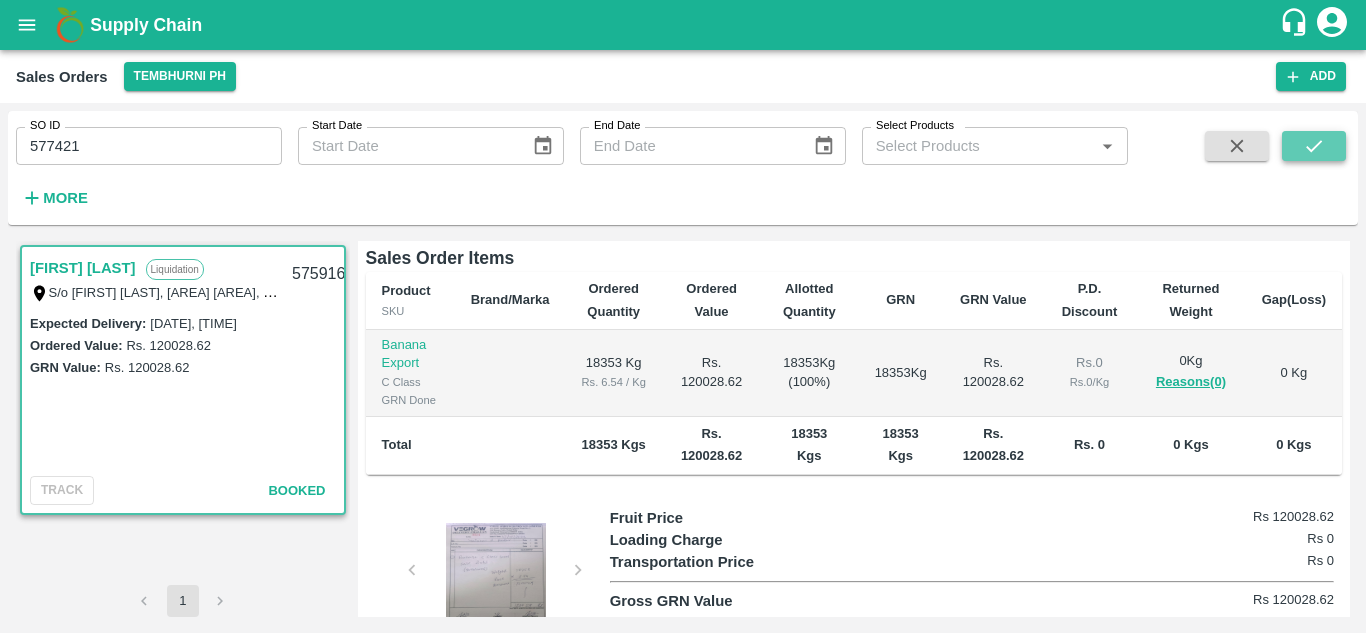 click at bounding box center [1314, 146] 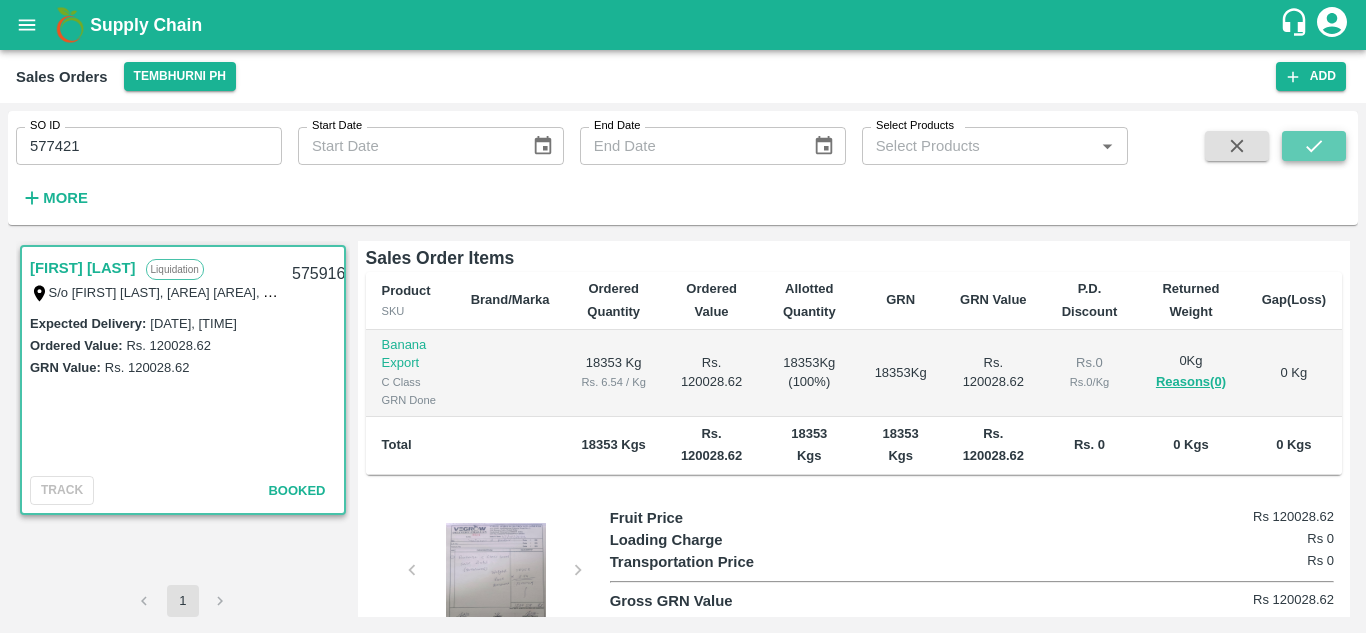 click 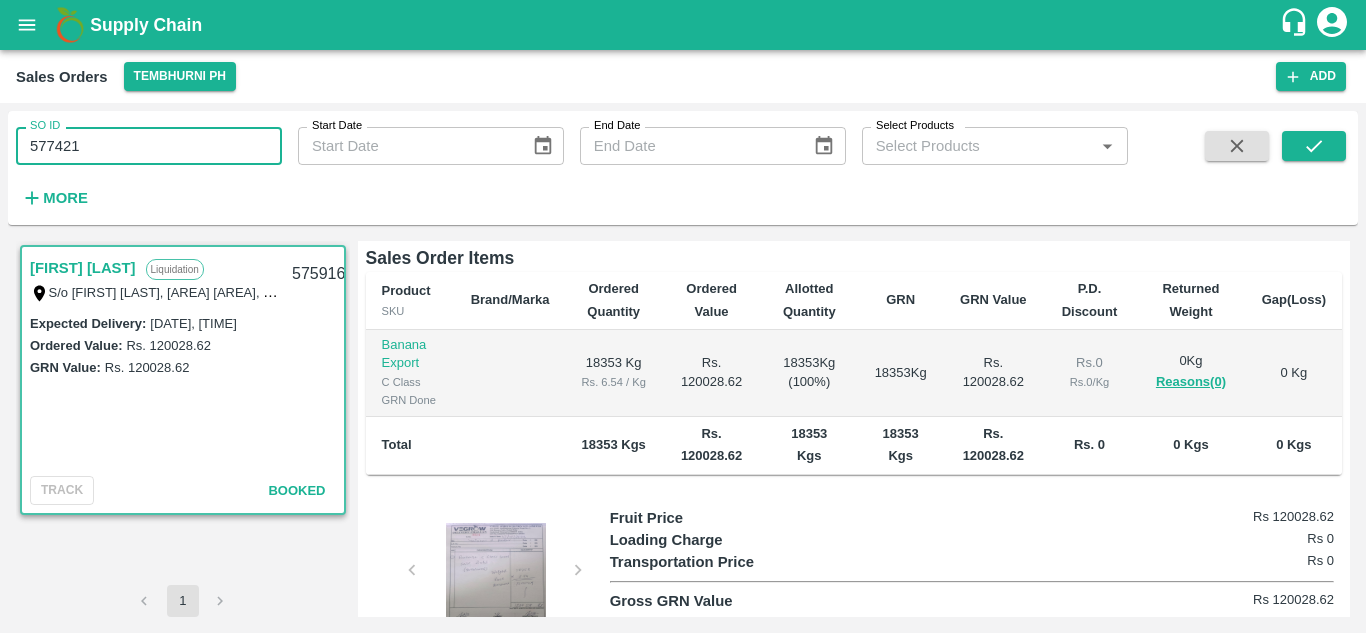 click on "577421" at bounding box center [149, 146] 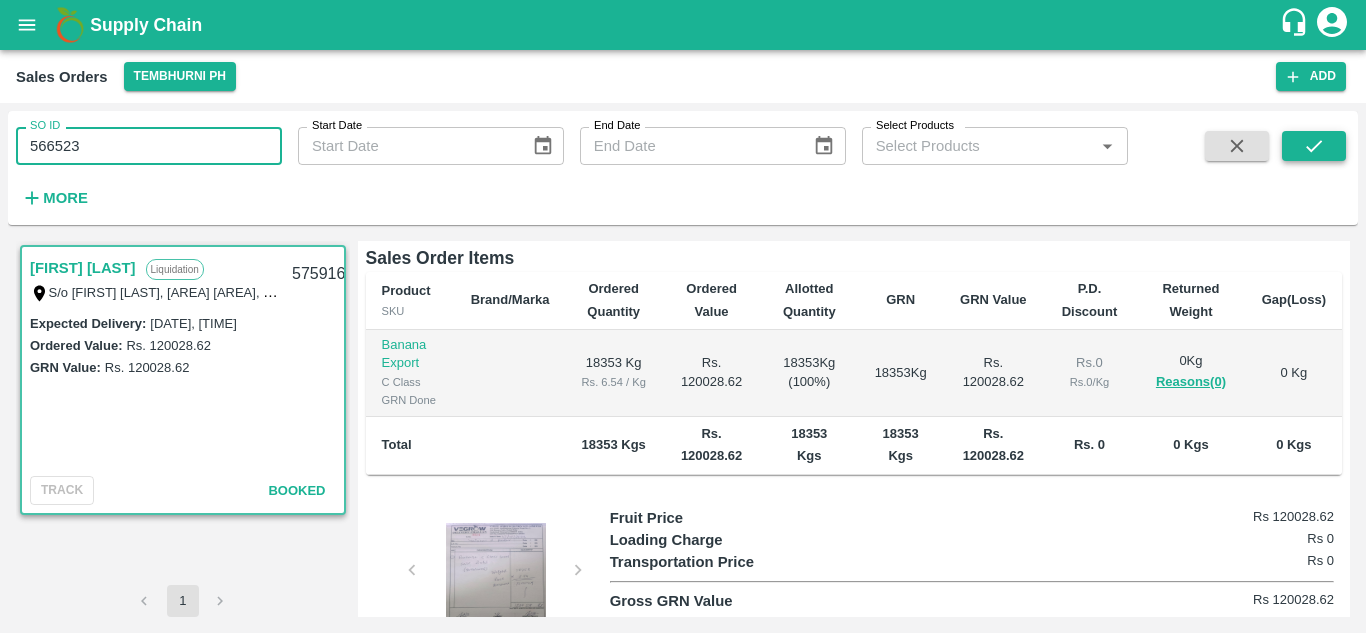 click 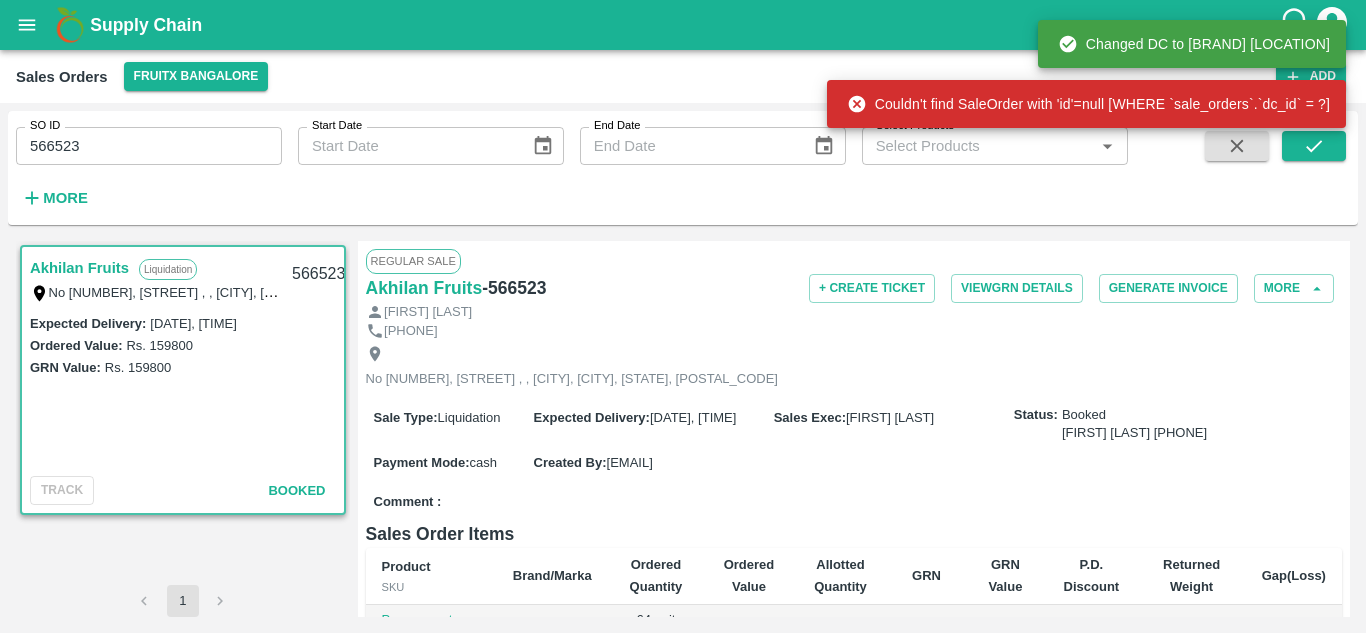 click on "SO ID [NUMBER] SO ID Start Date Start Date End Date End Date Select Products Select Products   * More" at bounding box center [564, 163] 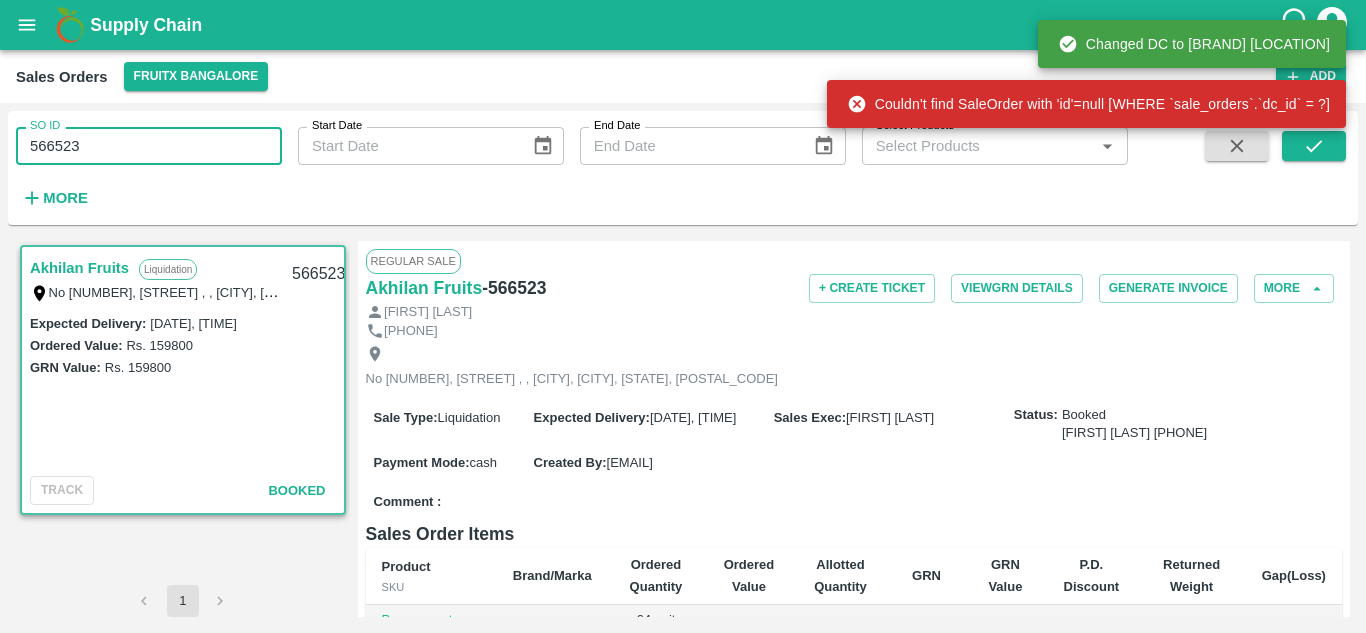 click on "566523" at bounding box center (149, 146) 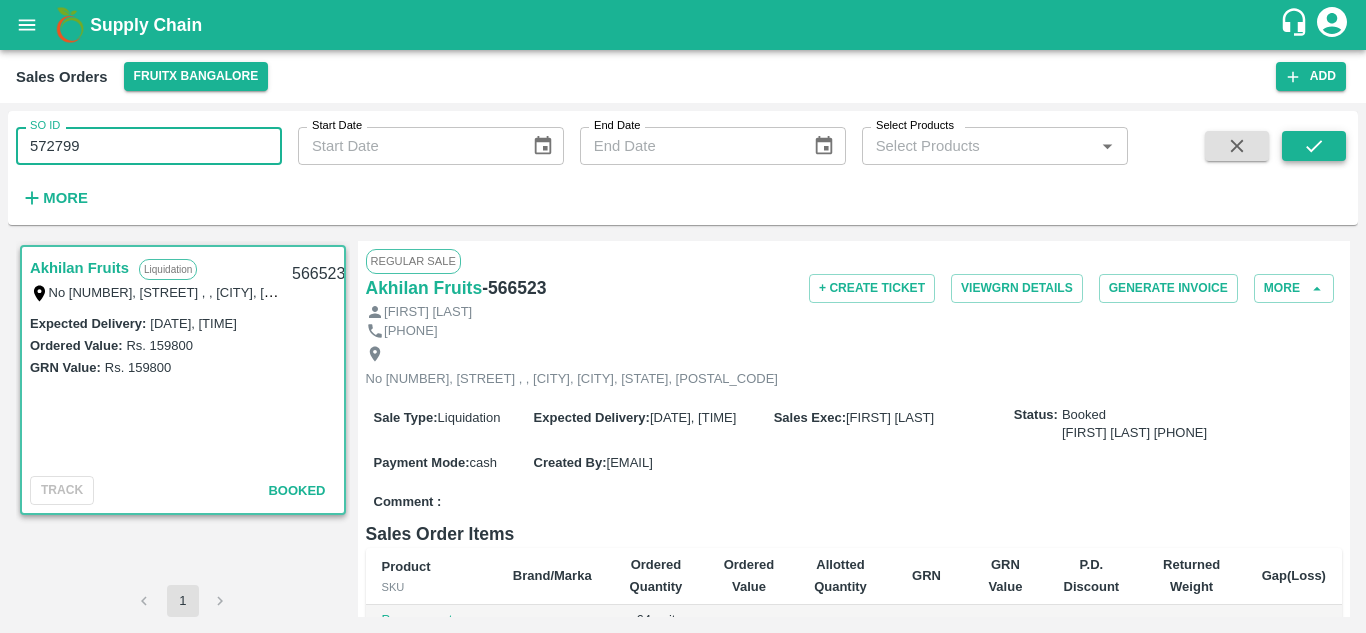 click 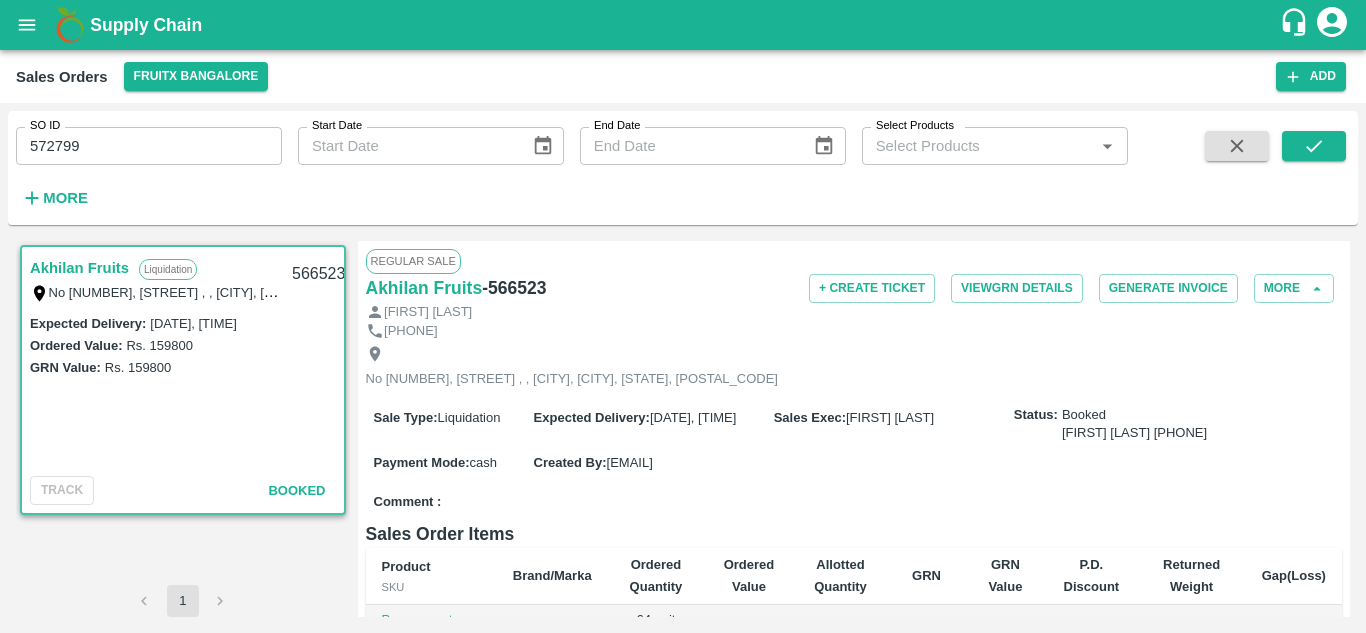 click on "572799" at bounding box center [149, 146] 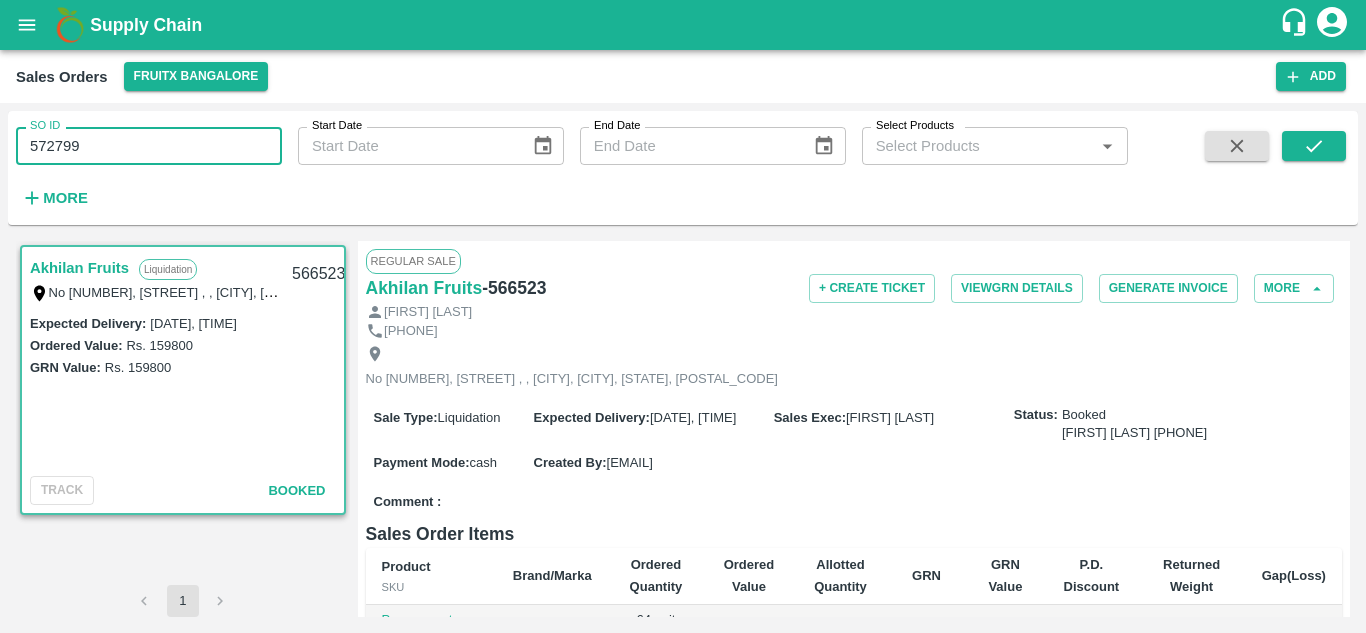 click on "572799" at bounding box center (149, 146) 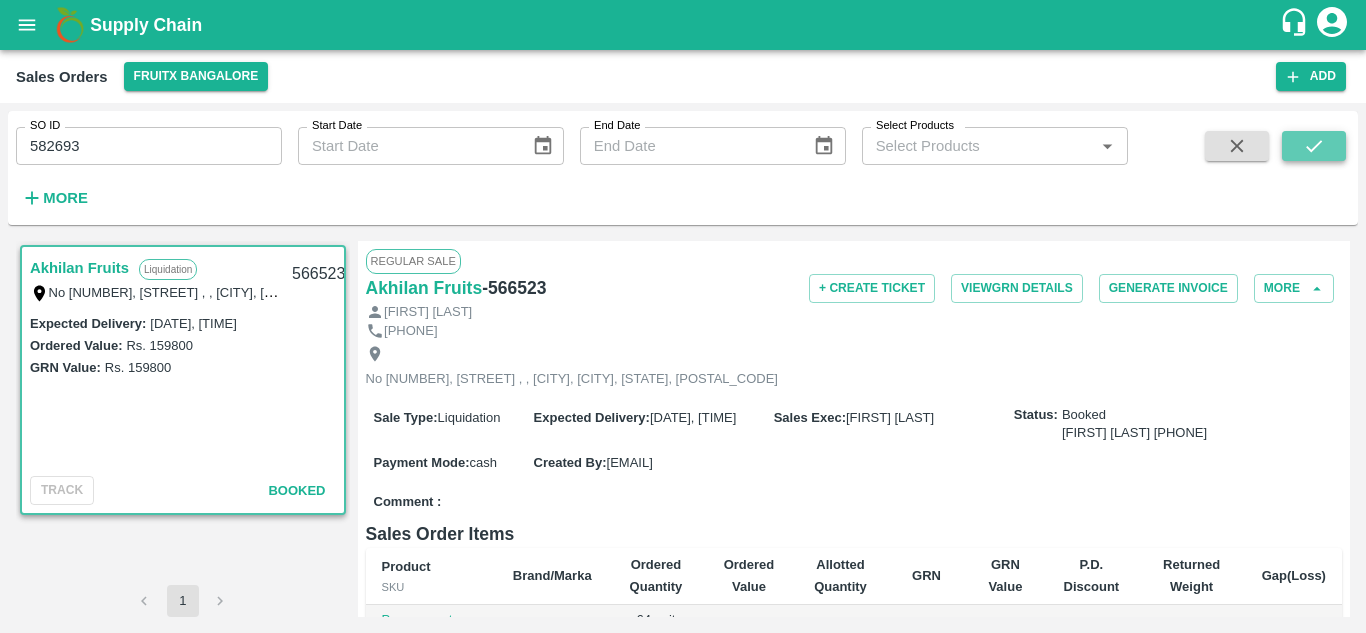 click at bounding box center (1314, 146) 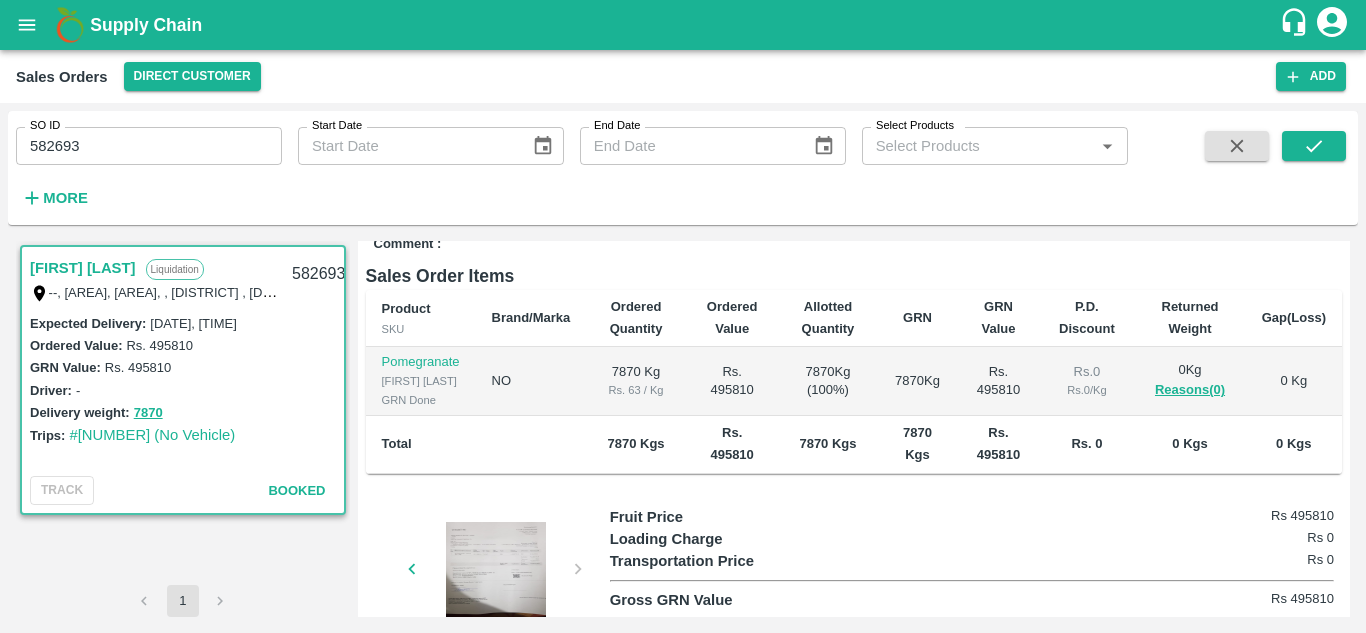 scroll, scrollTop: 384, scrollLeft: 0, axis: vertical 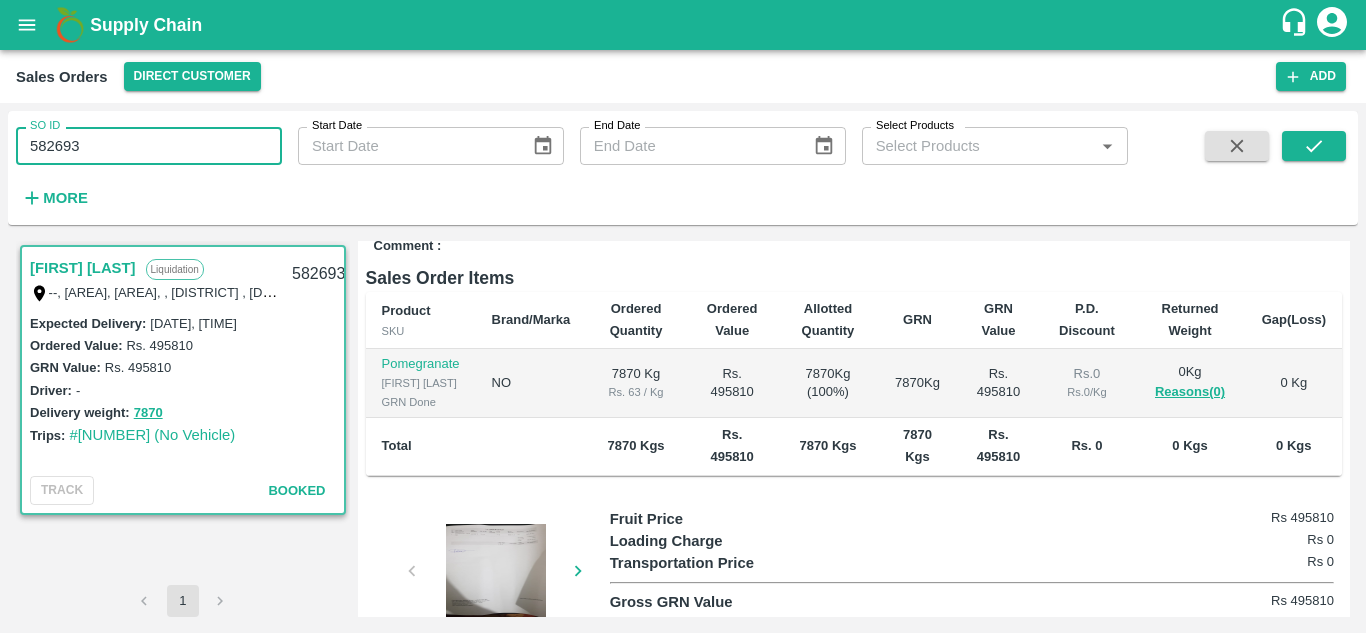 click on "582693" at bounding box center [149, 146] 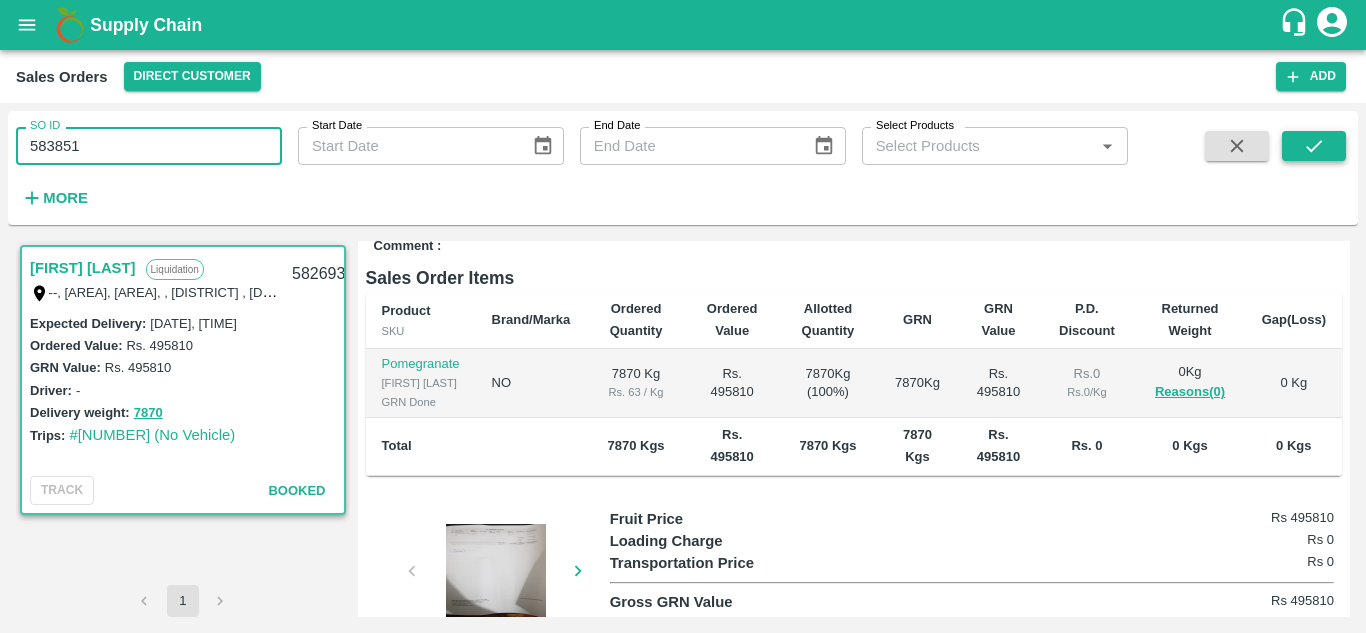 click at bounding box center [1314, 146] 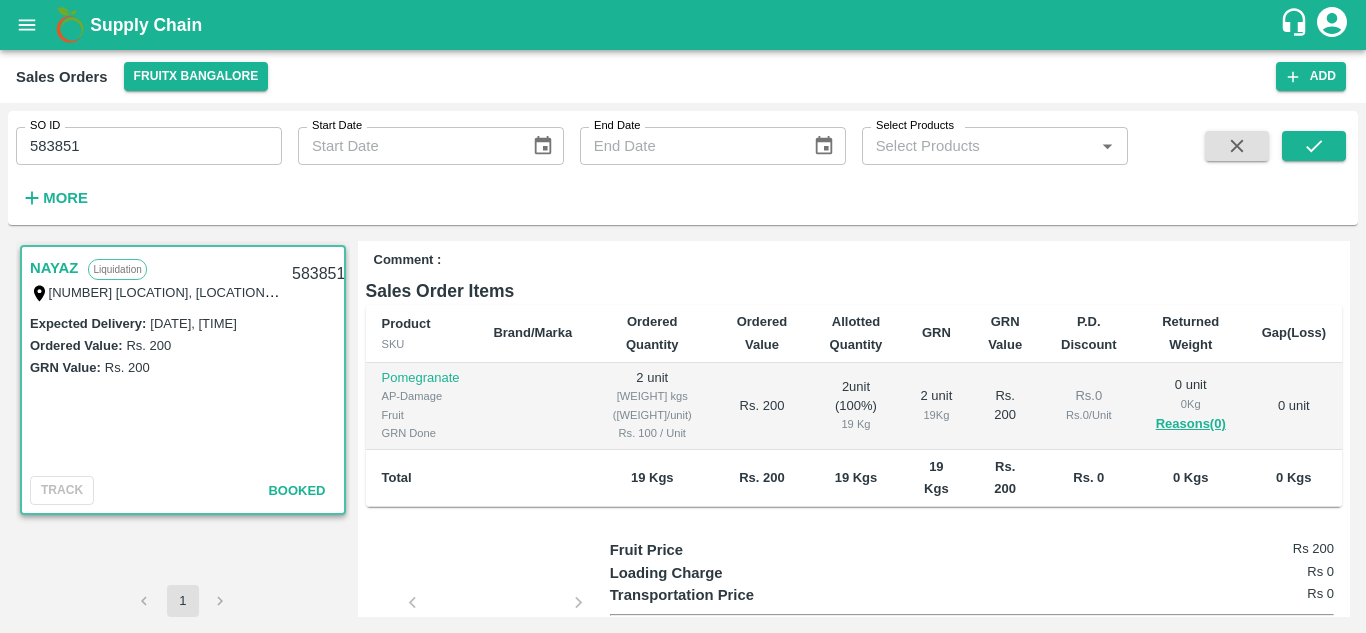 scroll, scrollTop: 262, scrollLeft: 0, axis: vertical 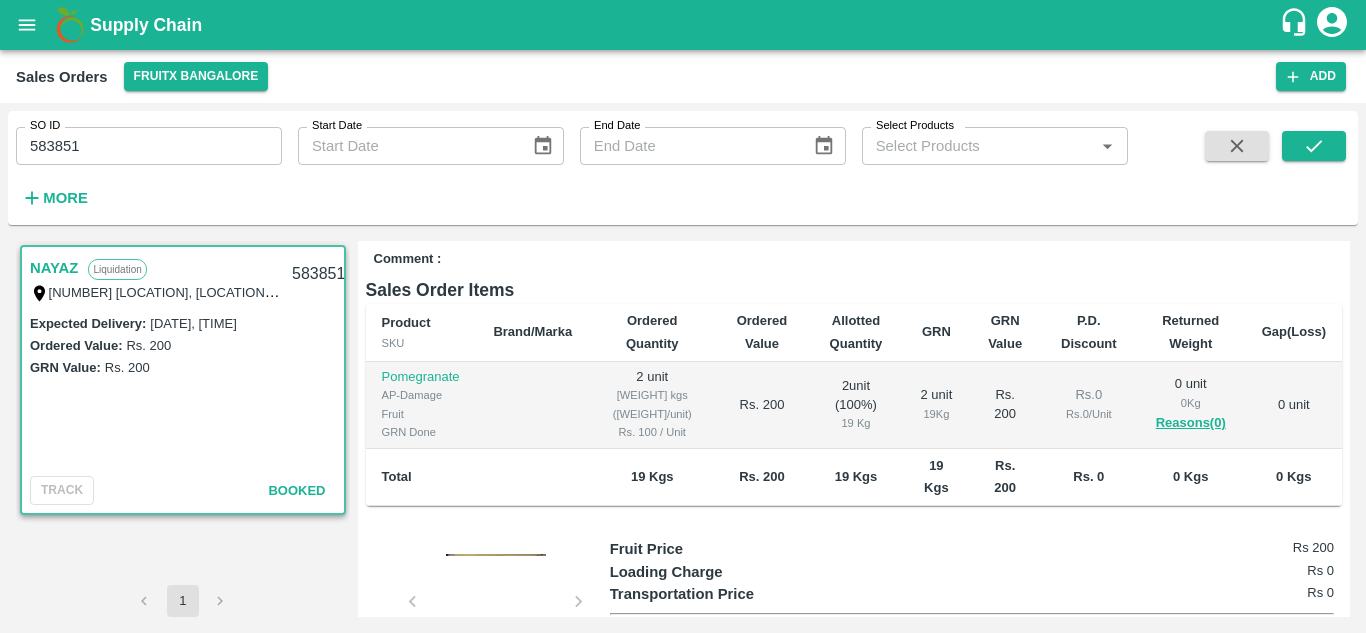 click on "583851" at bounding box center (149, 146) 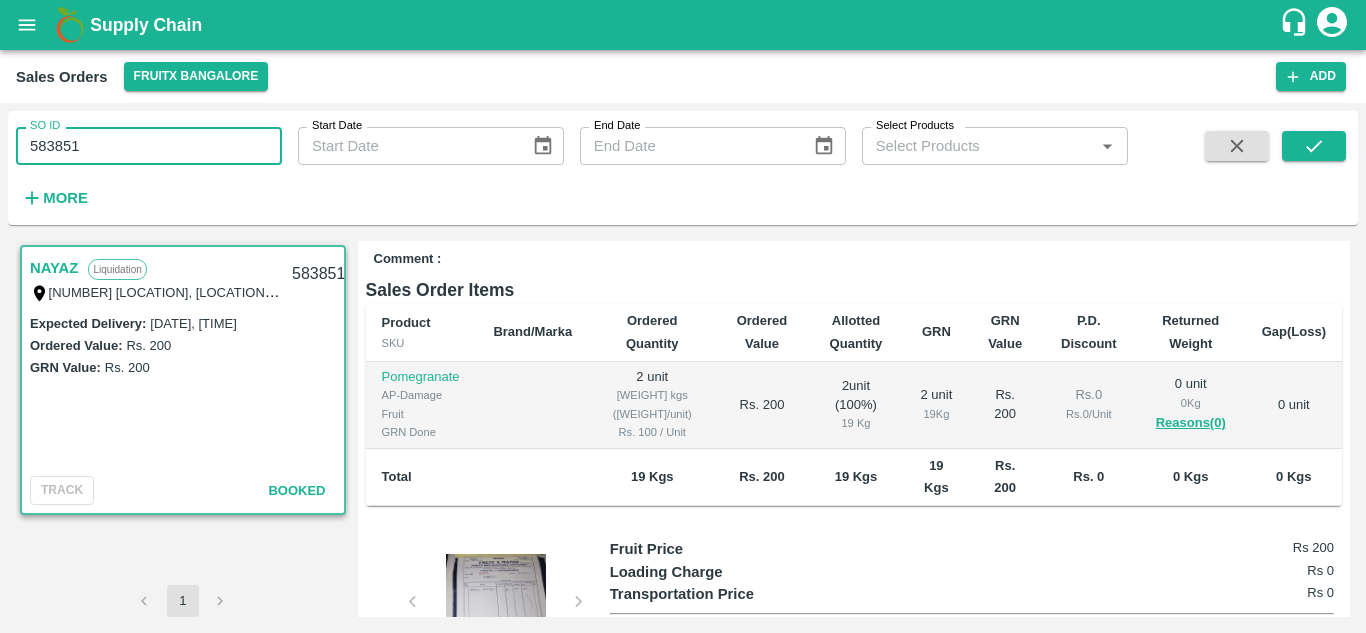 click on "583851" at bounding box center (149, 146) 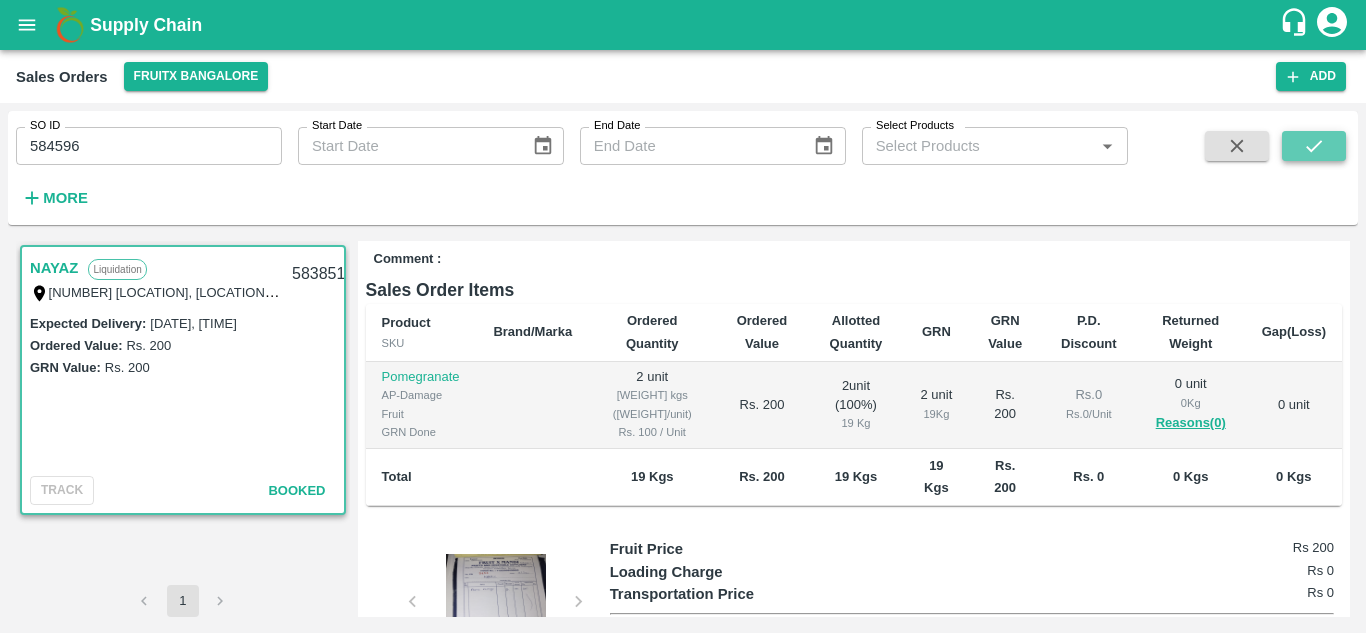 click at bounding box center [1314, 146] 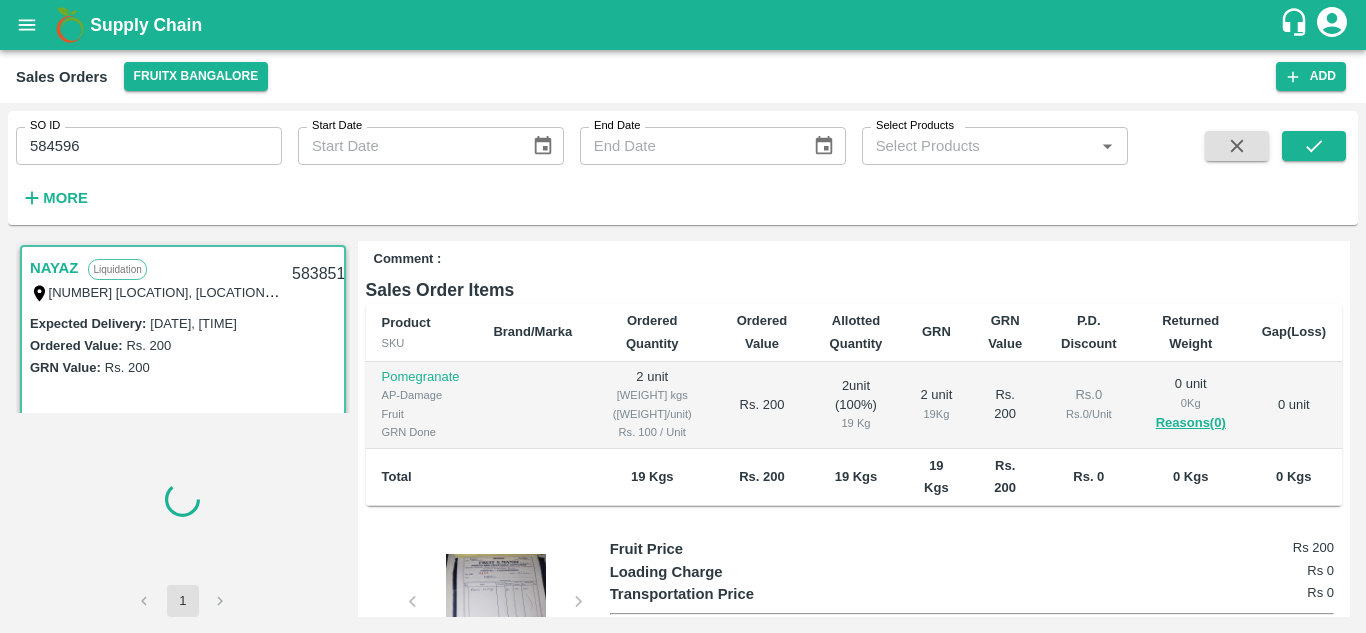scroll, scrollTop: 0, scrollLeft: 0, axis: both 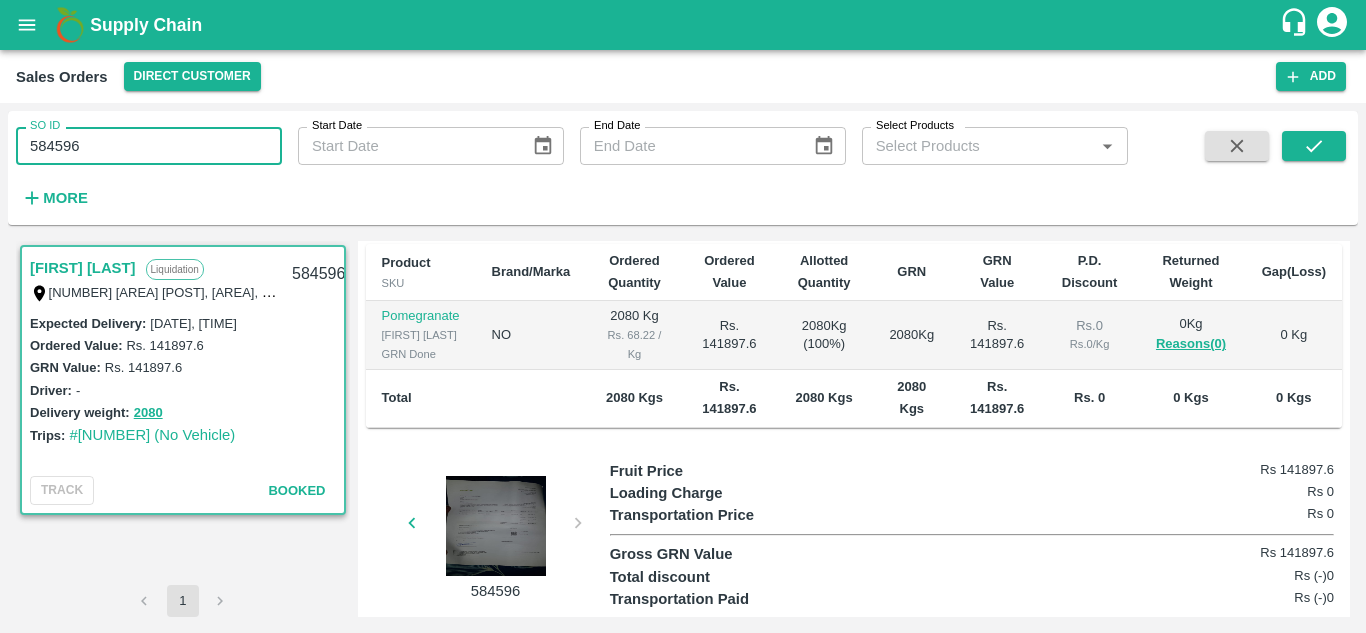 click on "584596" at bounding box center (149, 146) 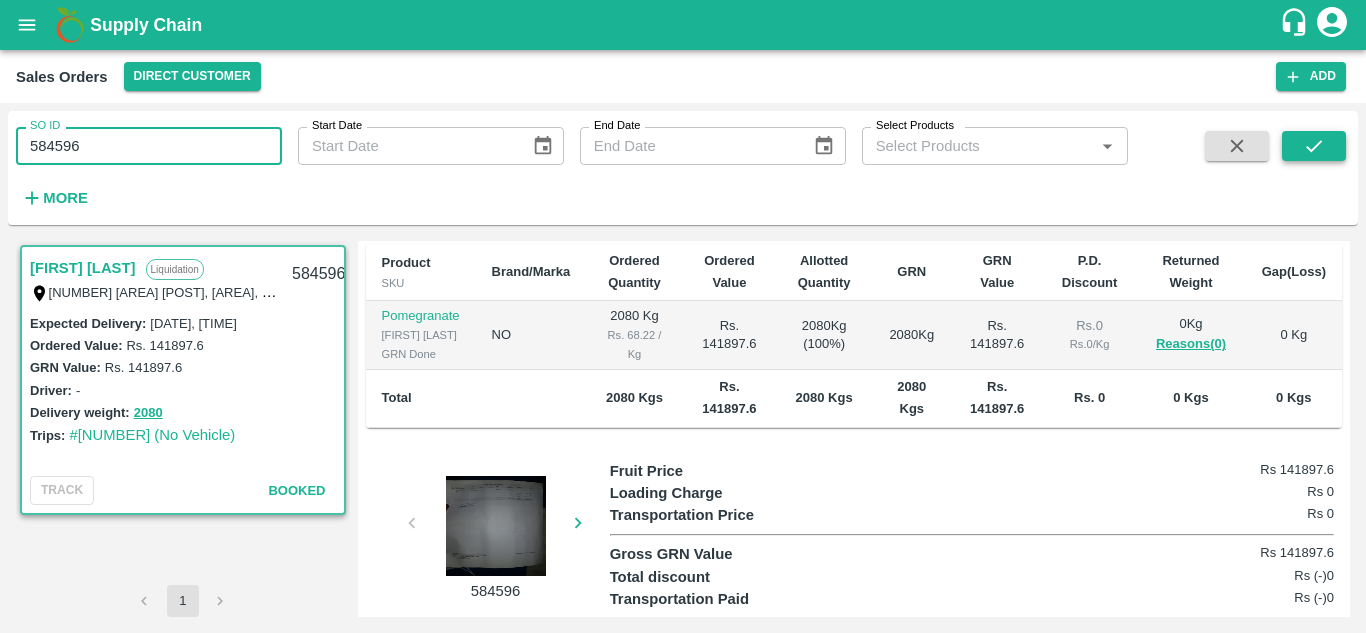 click 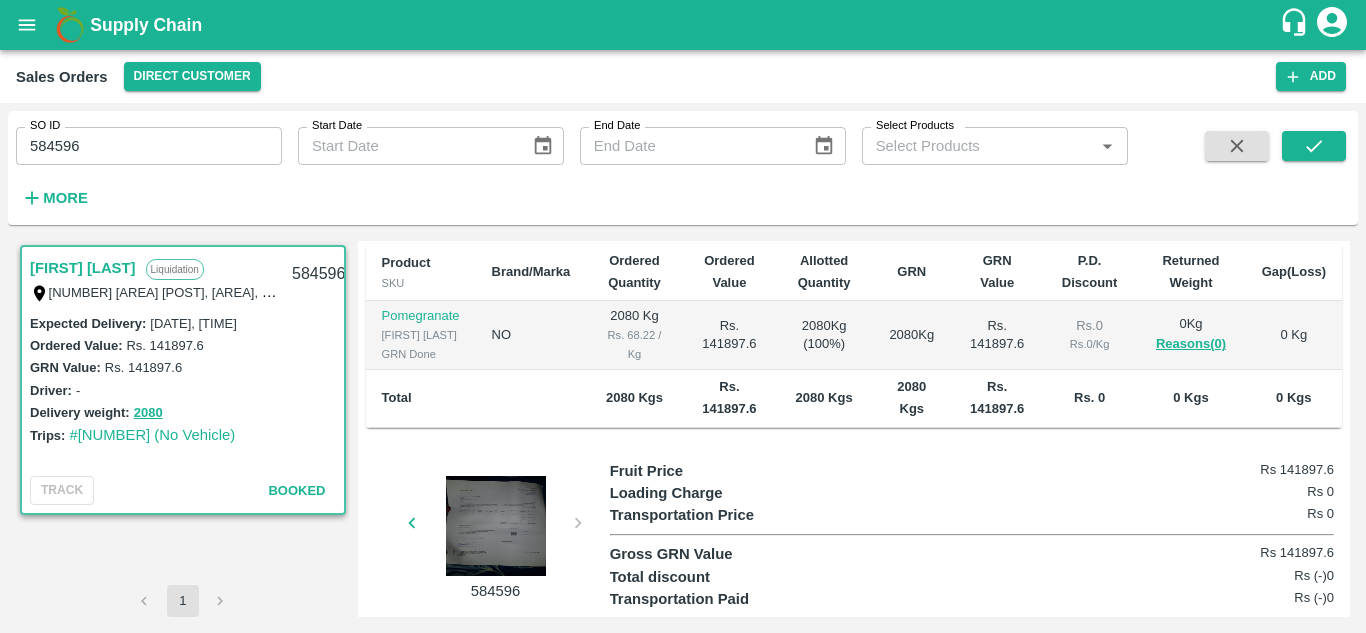 click on "584596" at bounding box center [149, 146] 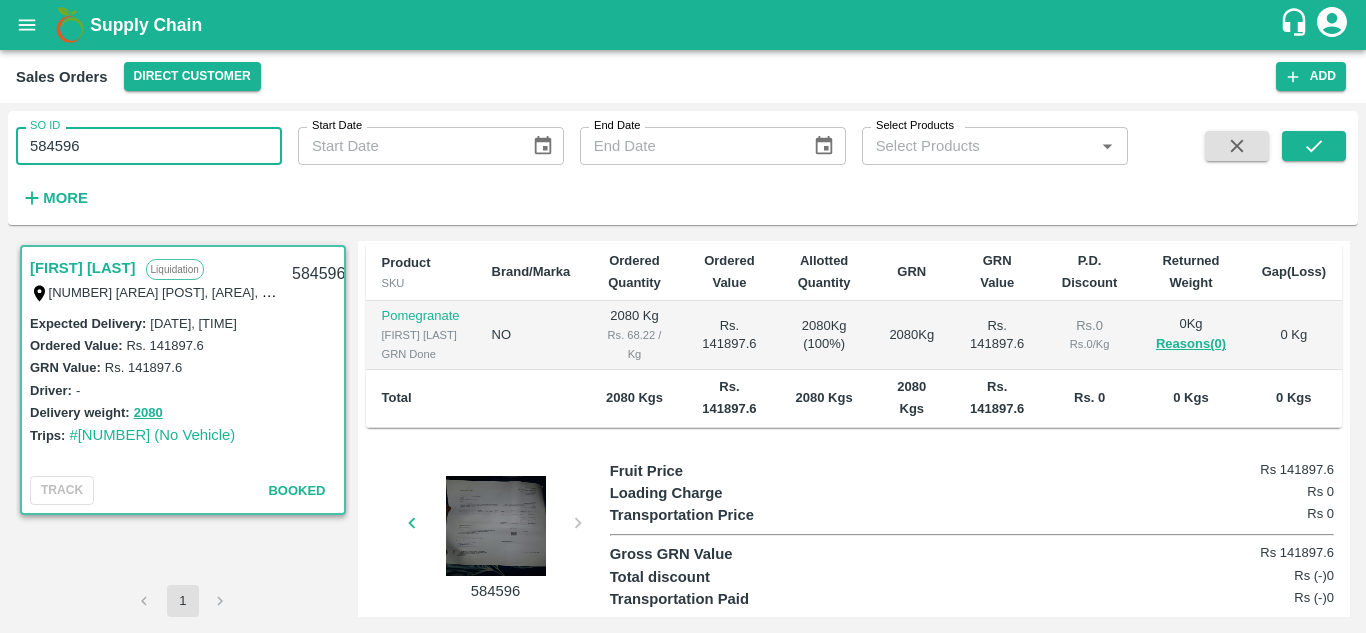 click on "584596" at bounding box center (149, 146) 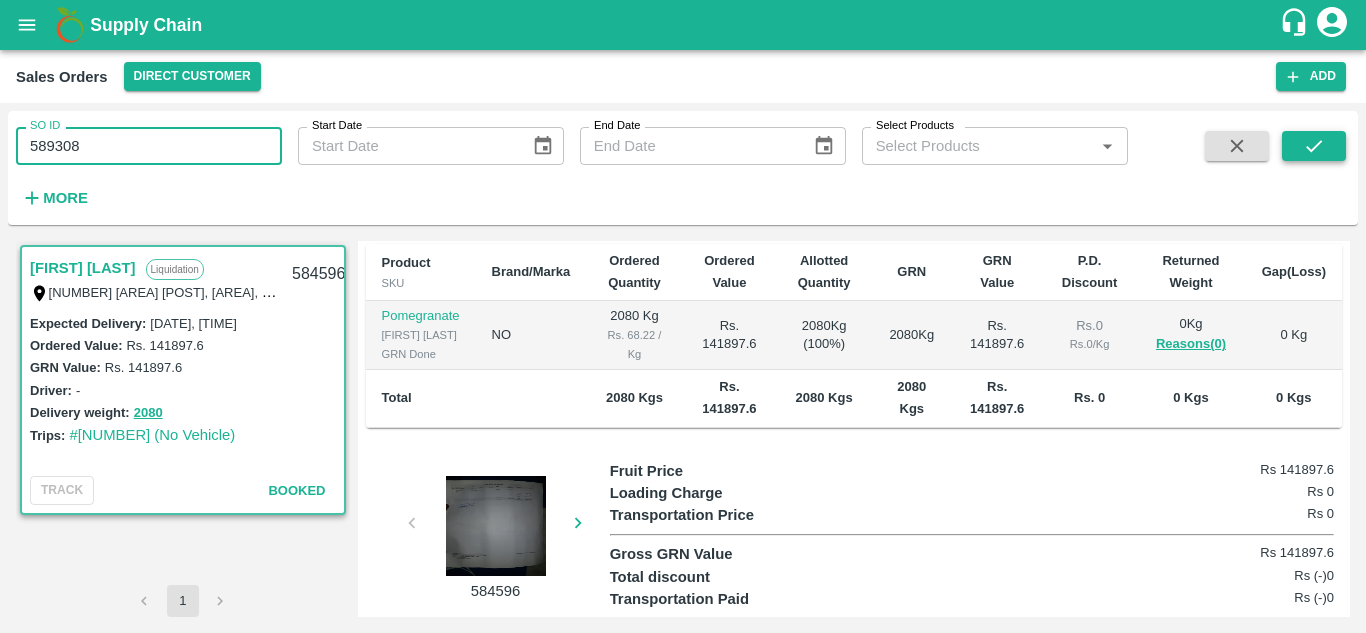 click 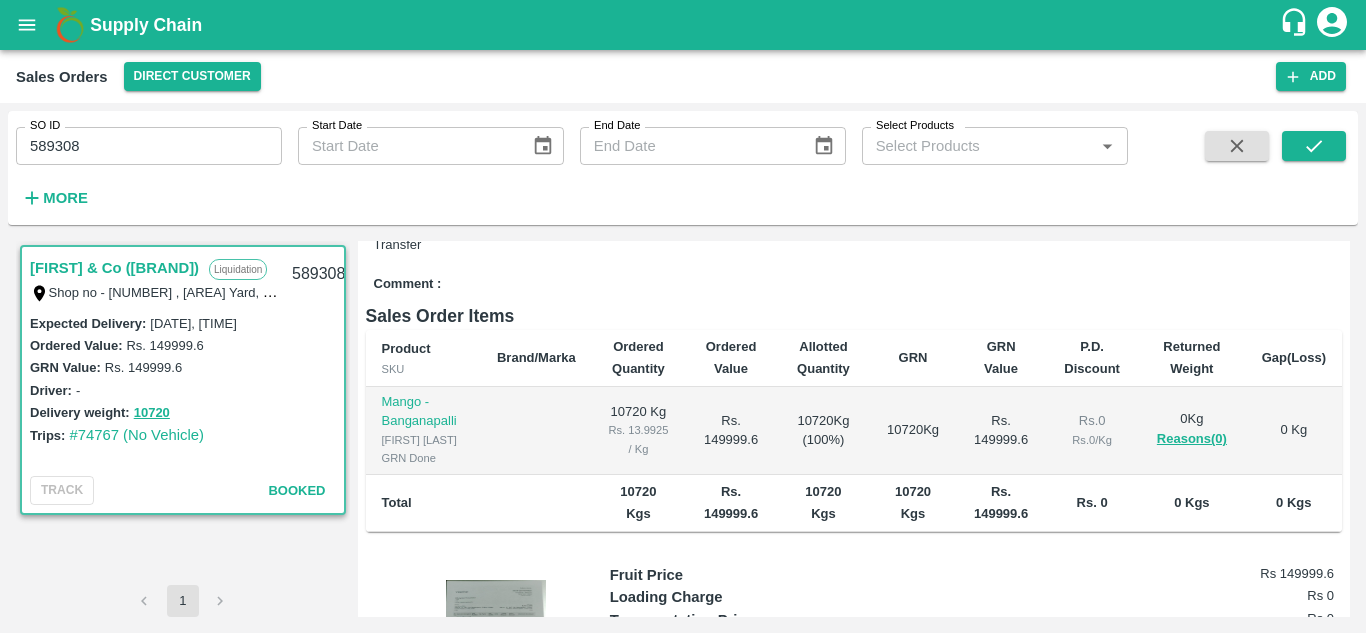 scroll, scrollTop: 353, scrollLeft: 0, axis: vertical 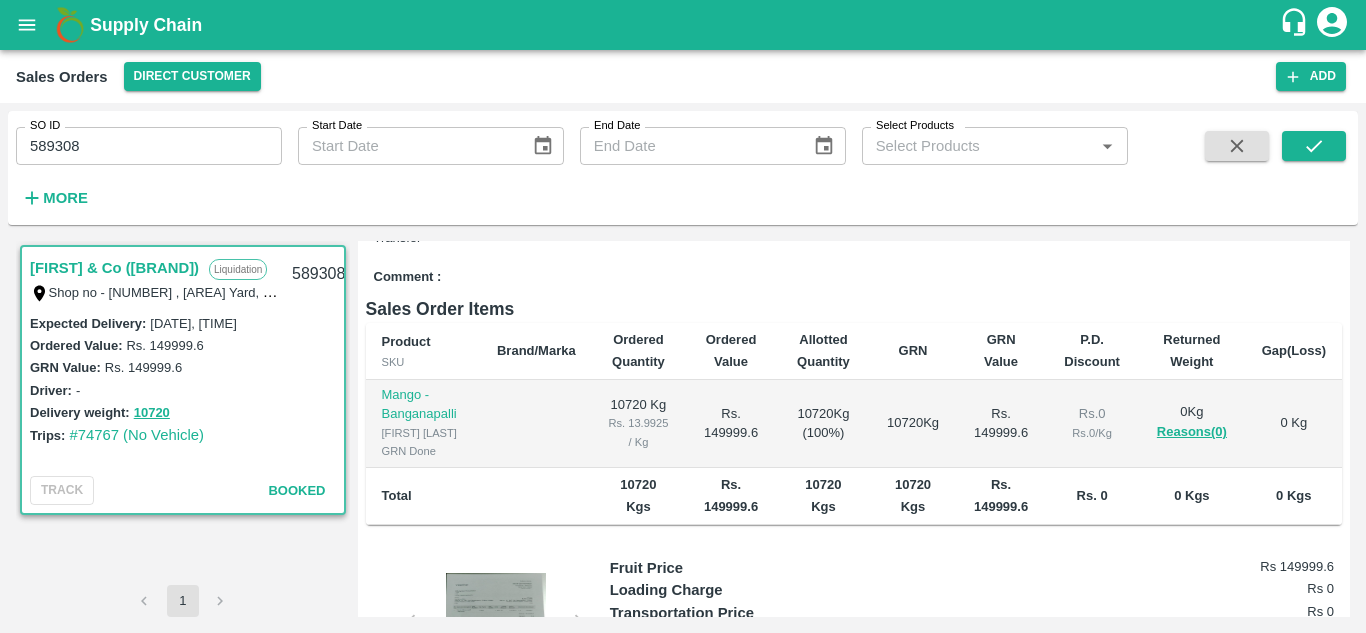 click on "589308" at bounding box center [149, 146] 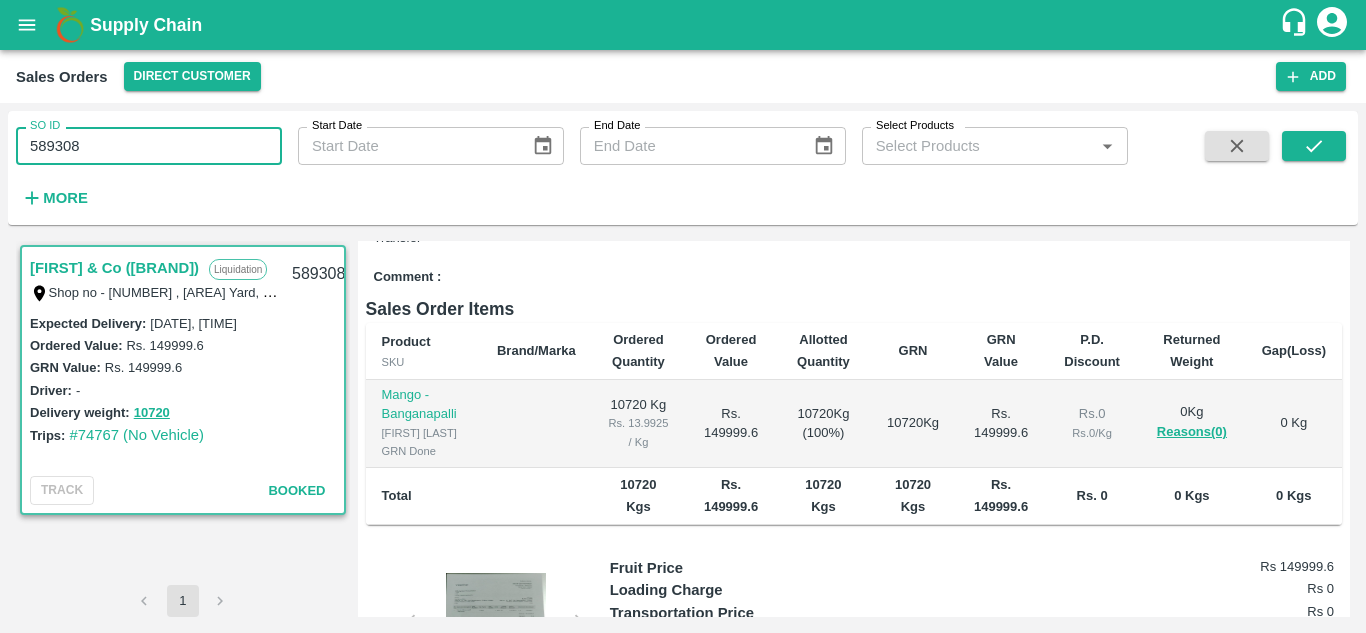 click on "589308" at bounding box center (149, 146) 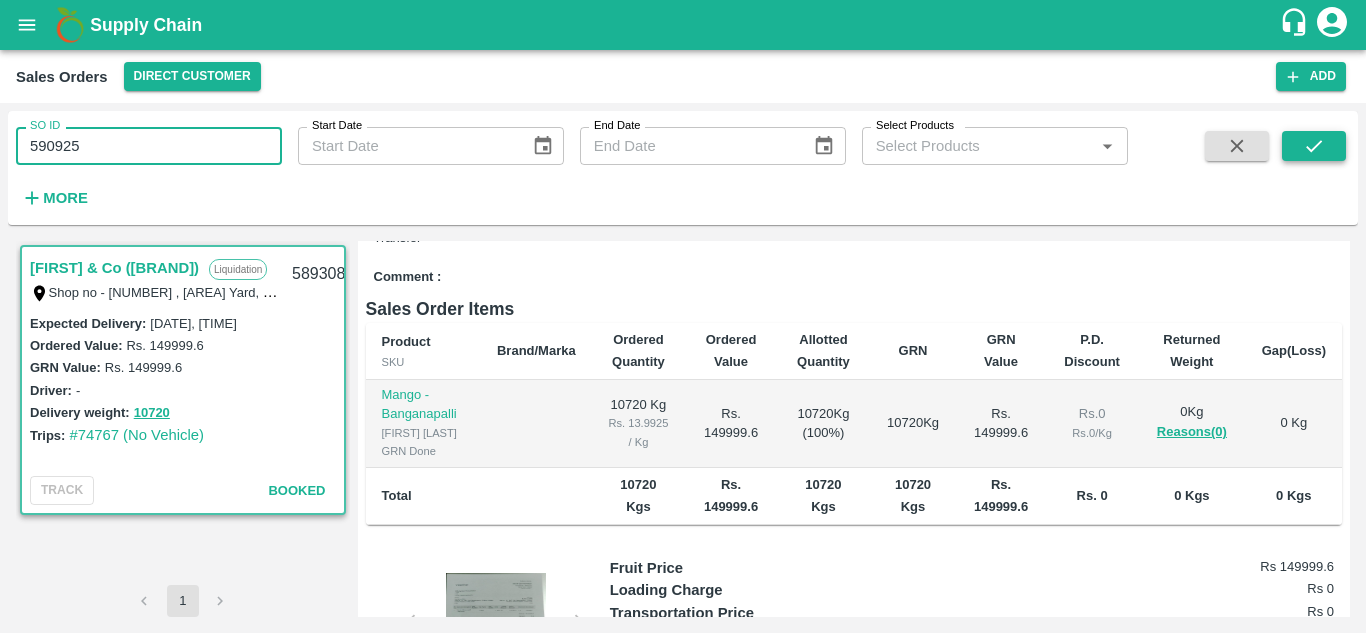 click 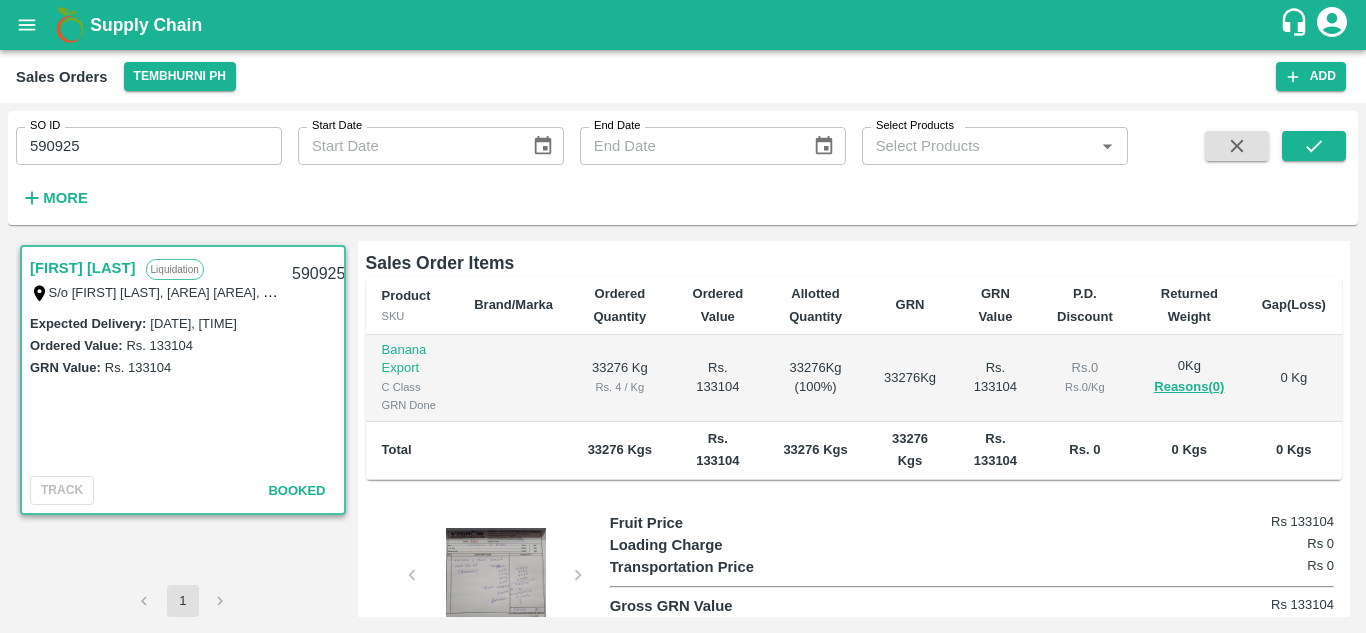 scroll, scrollTop: 288, scrollLeft: 0, axis: vertical 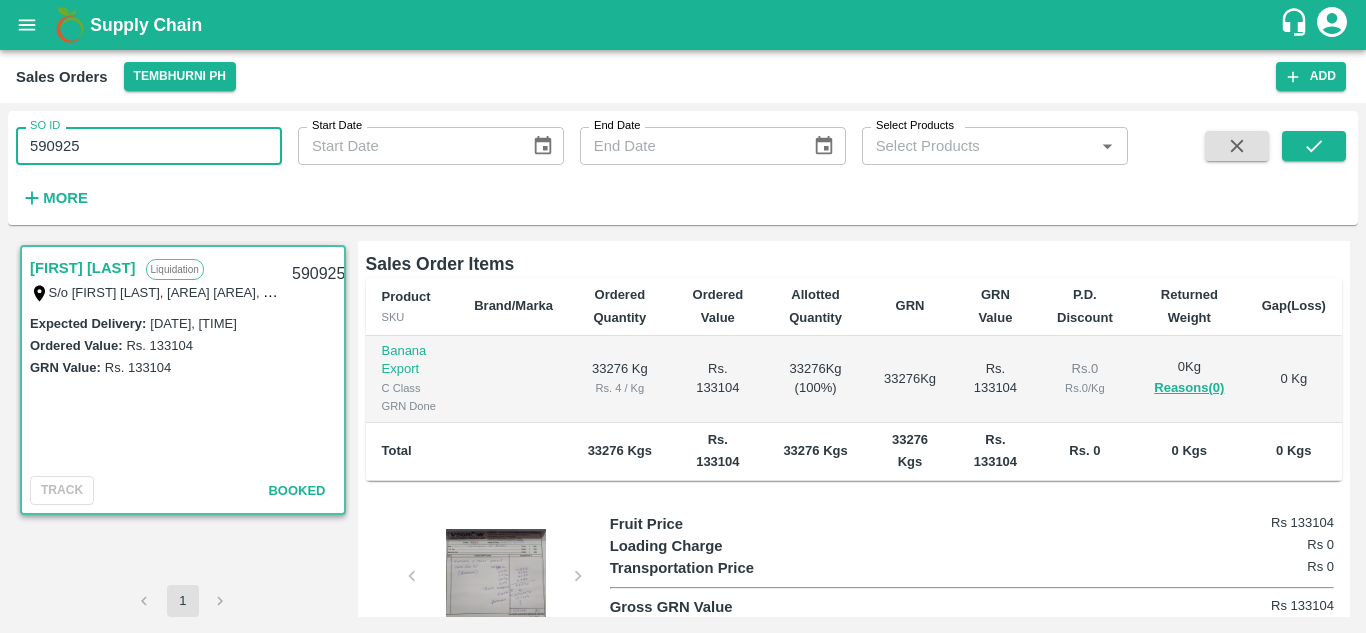 click on "590925" at bounding box center (149, 146) 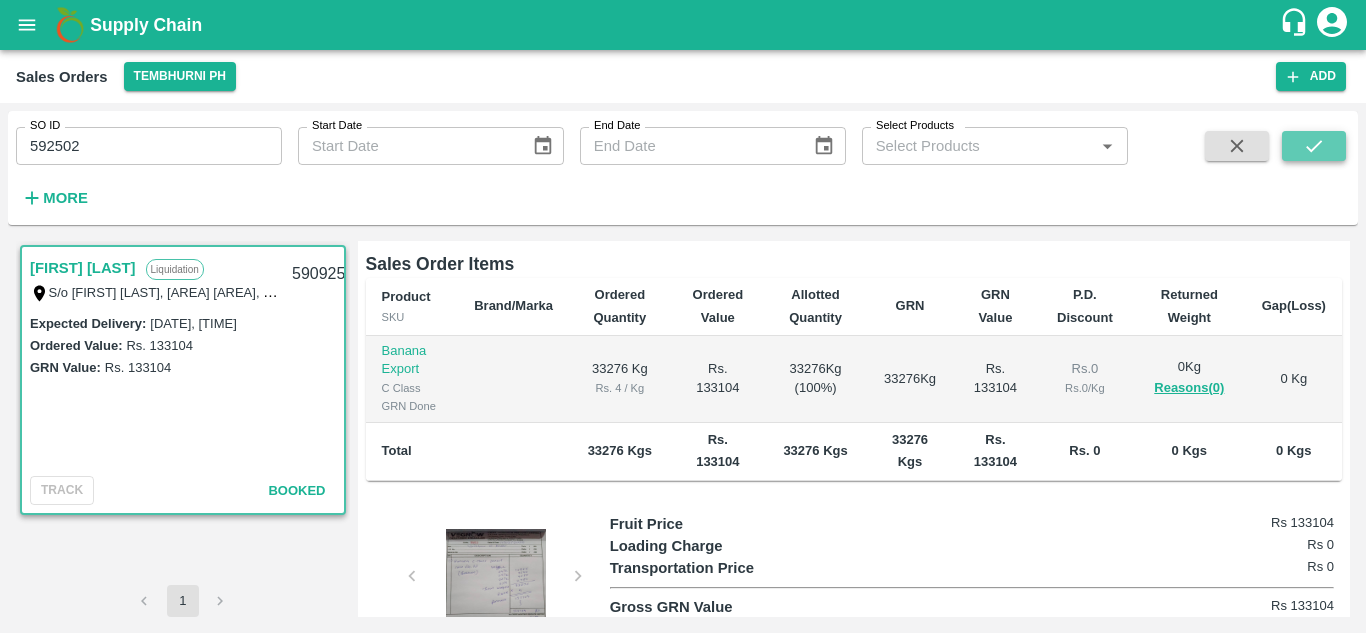 click 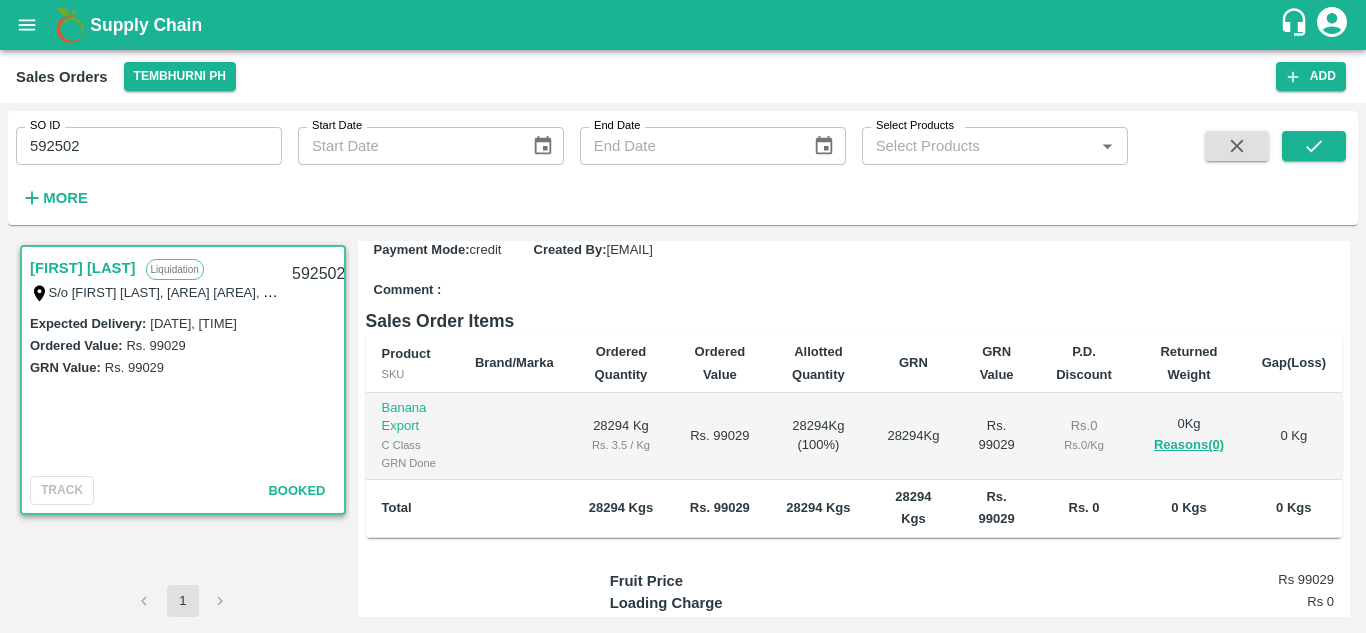 scroll, scrollTop: 282, scrollLeft: 0, axis: vertical 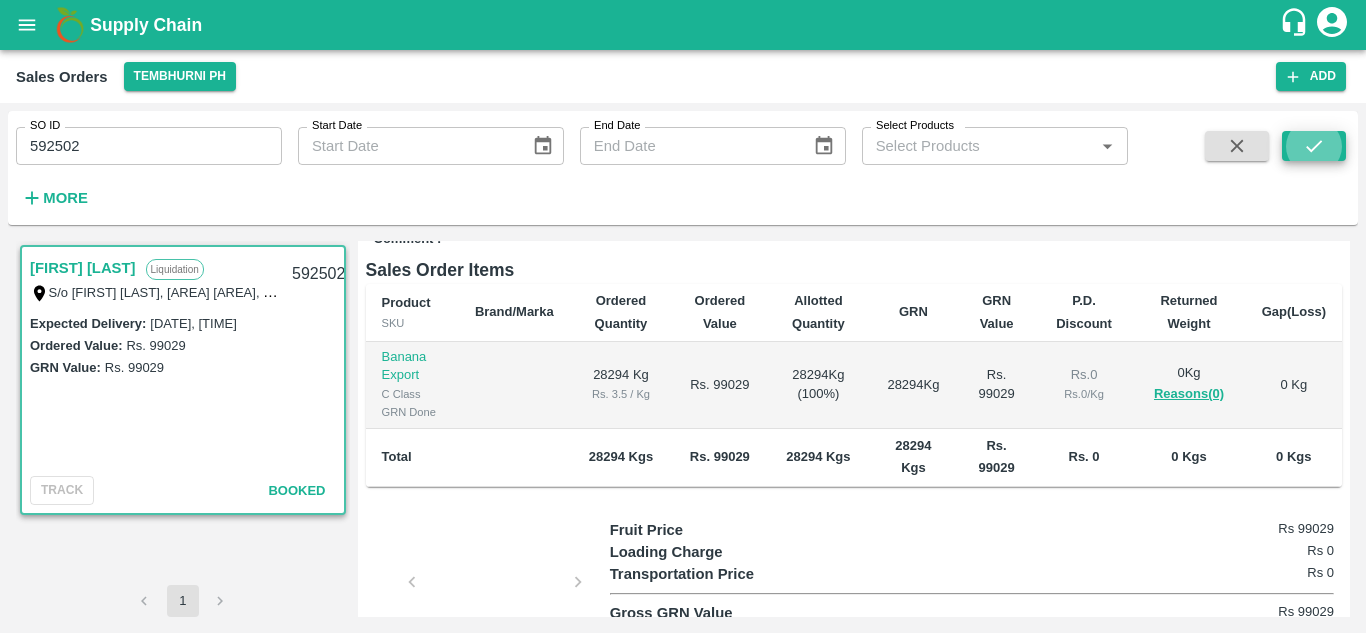 click on "592502" at bounding box center (149, 146) 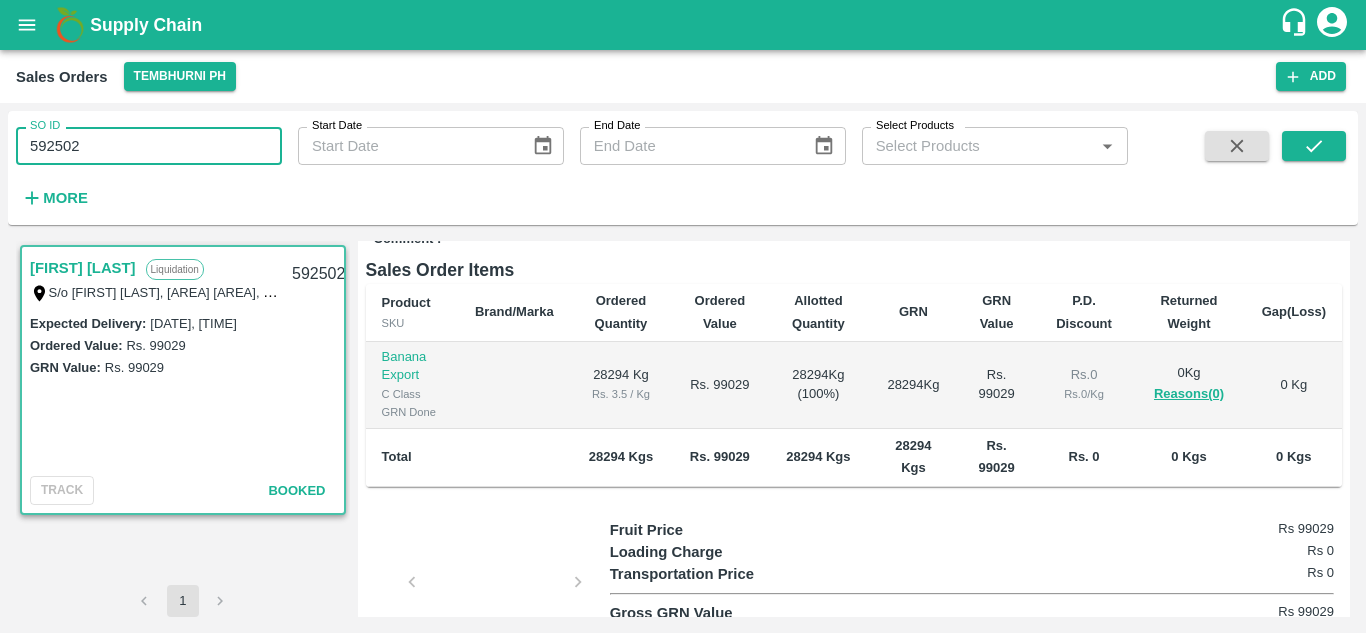 click on "592502" at bounding box center [149, 146] 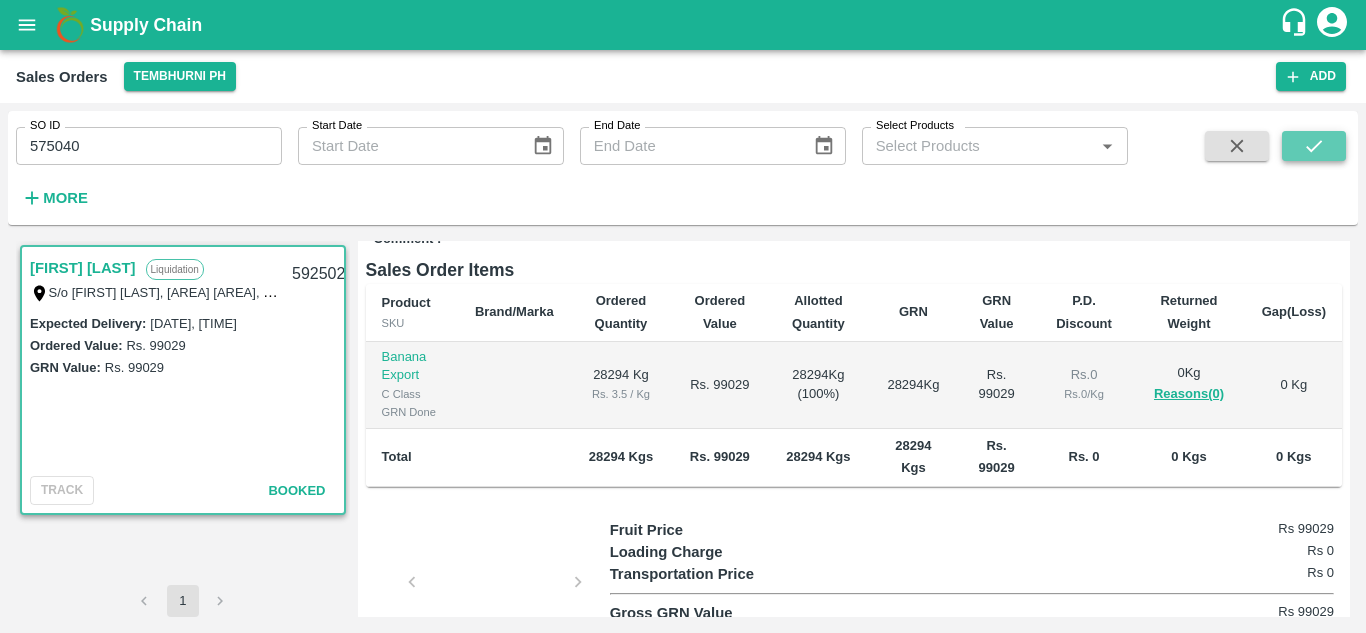 click at bounding box center [1314, 146] 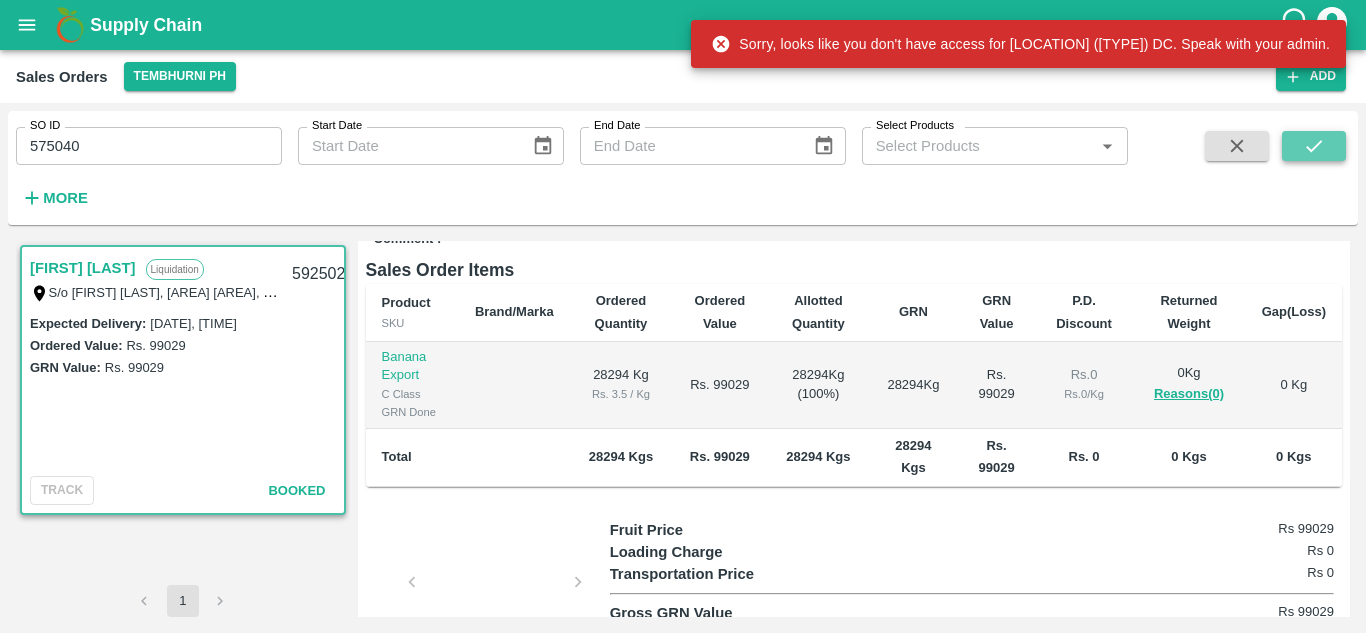 click 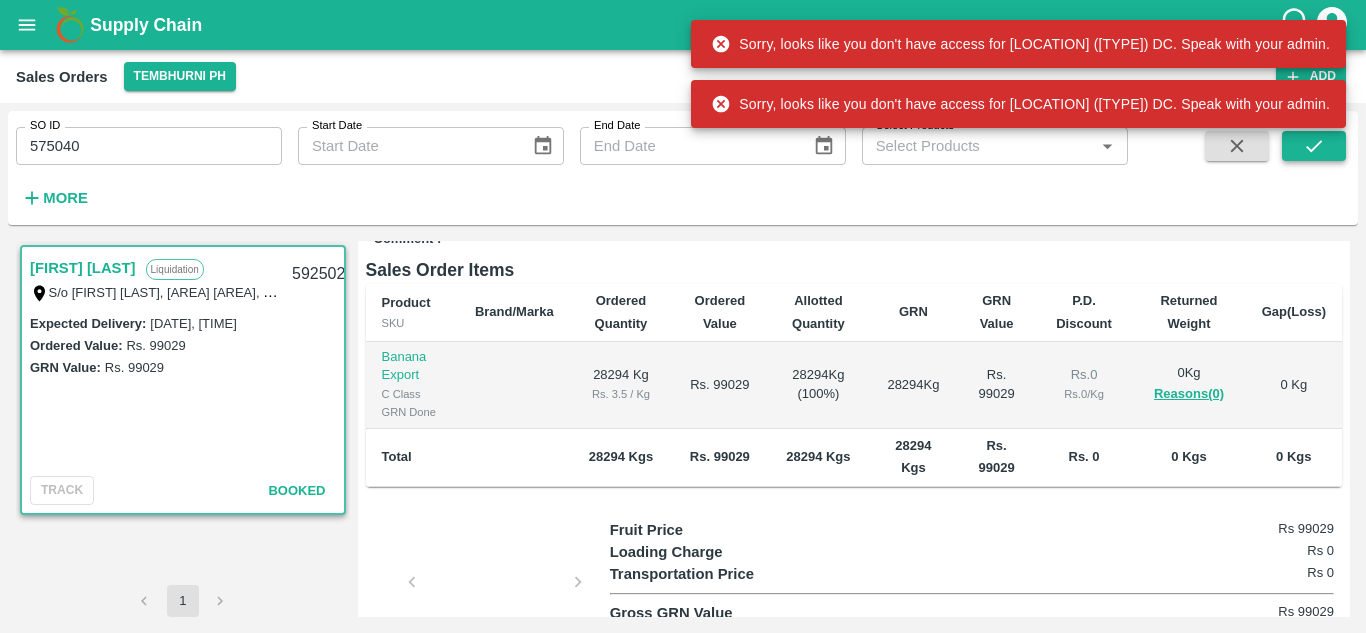 click 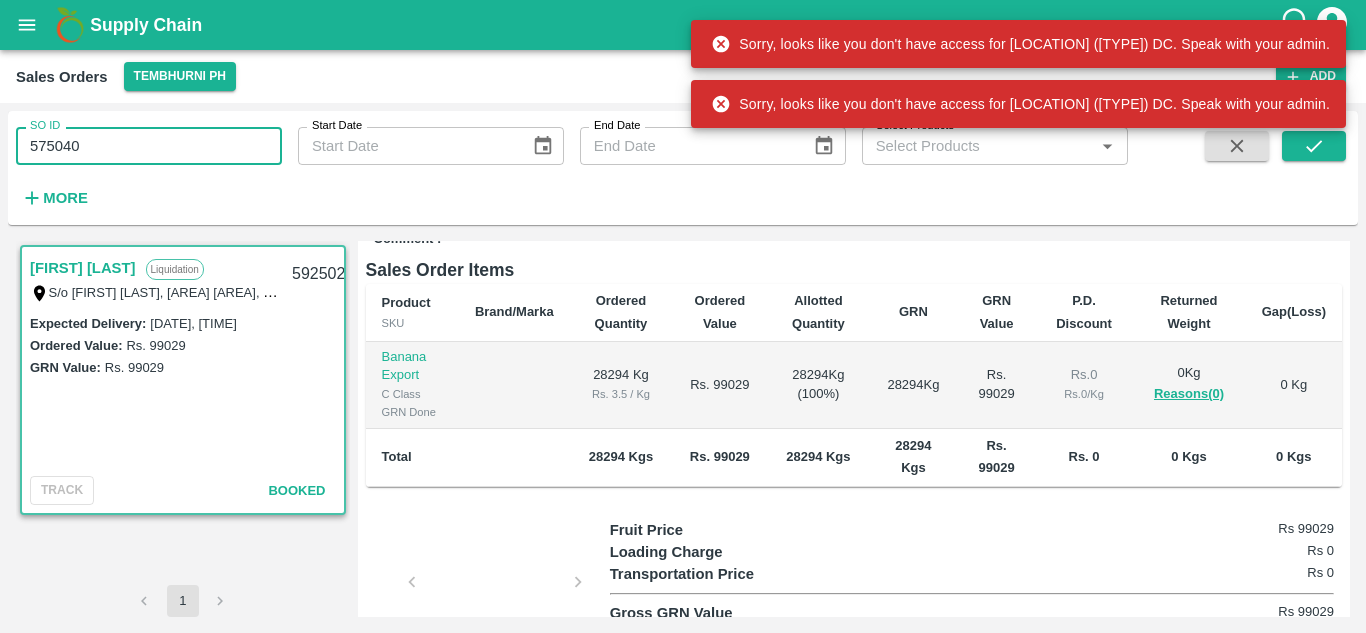 click on "575040" at bounding box center (149, 146) 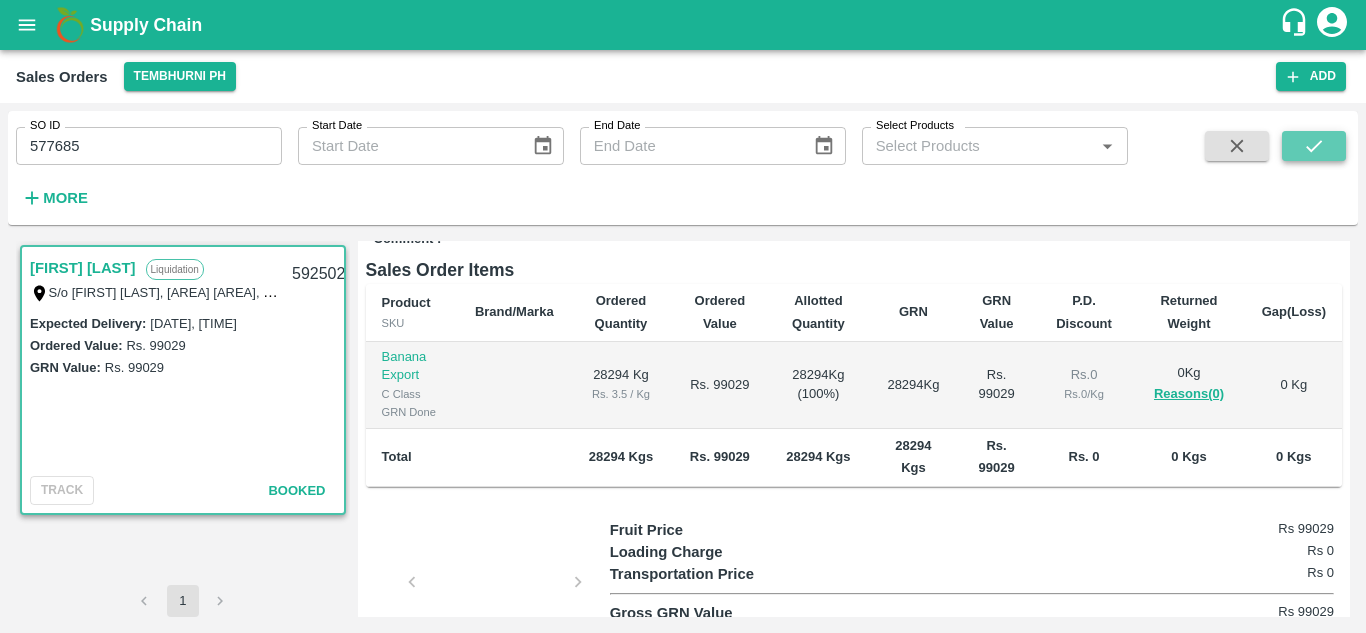 click at bounding box center [1314, 146] 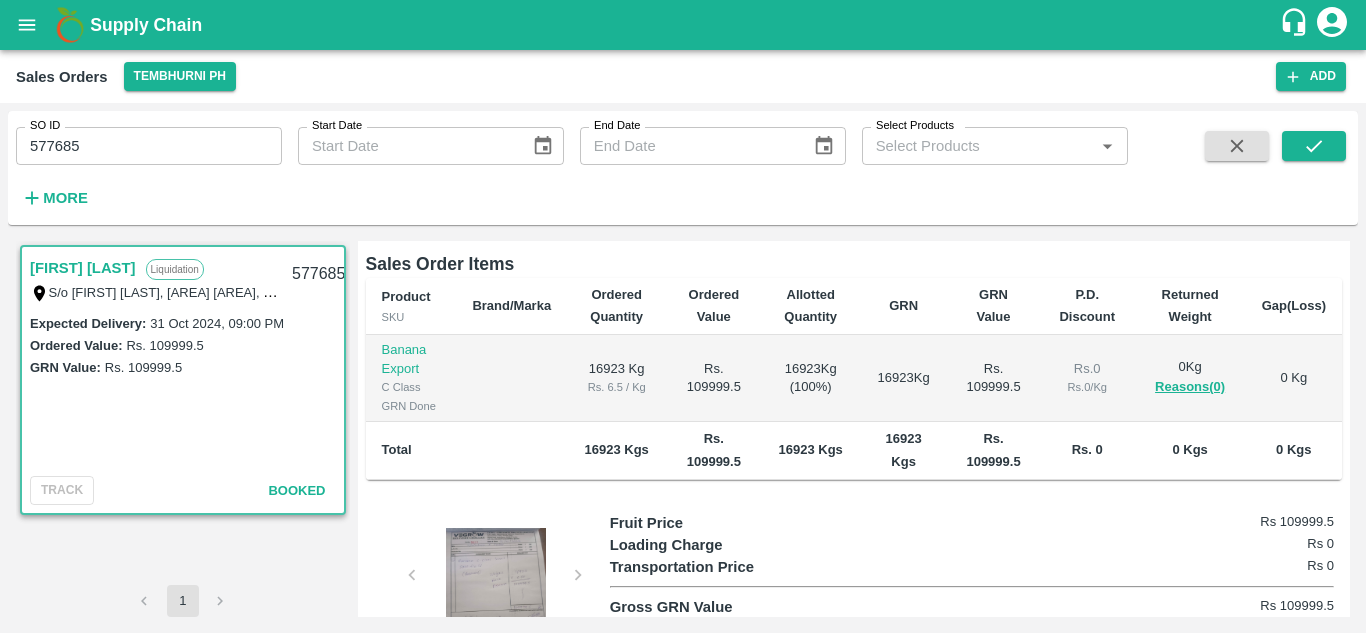 scroll, scrollTop: 295, scrollLeft: 0, axis: vertical 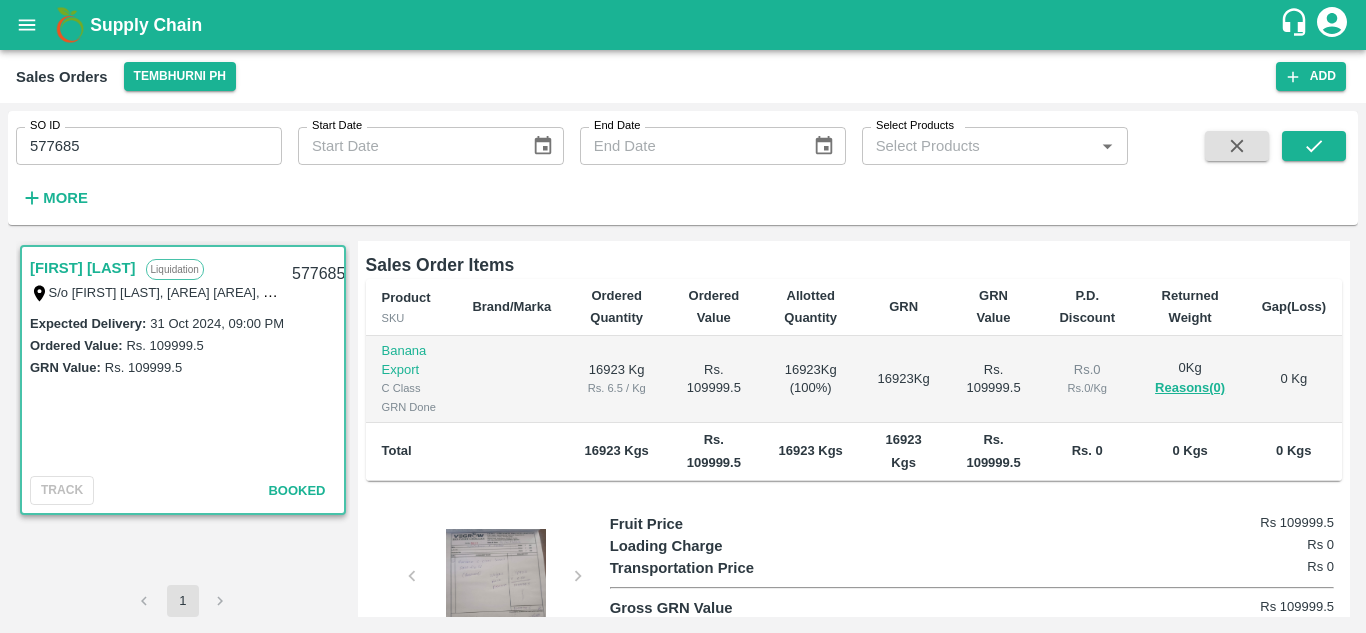 click on "577685" at bounding box center [149, 146] 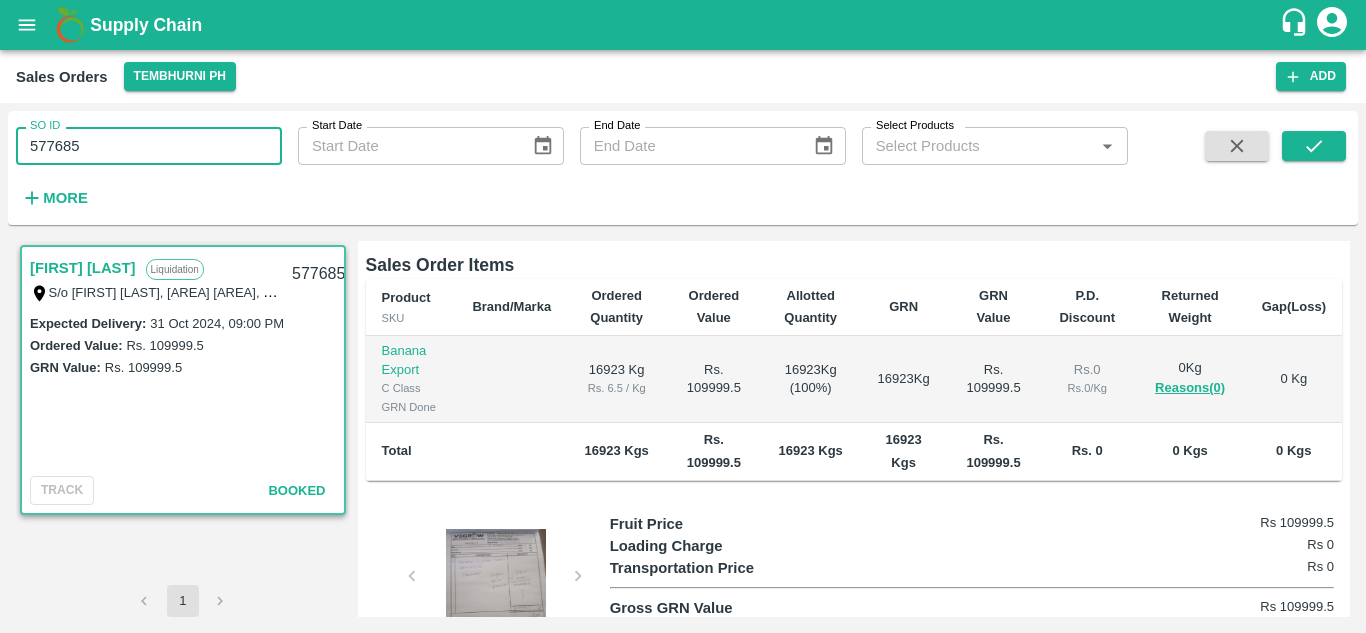 click on "577685" at bounding box center [149, 146] 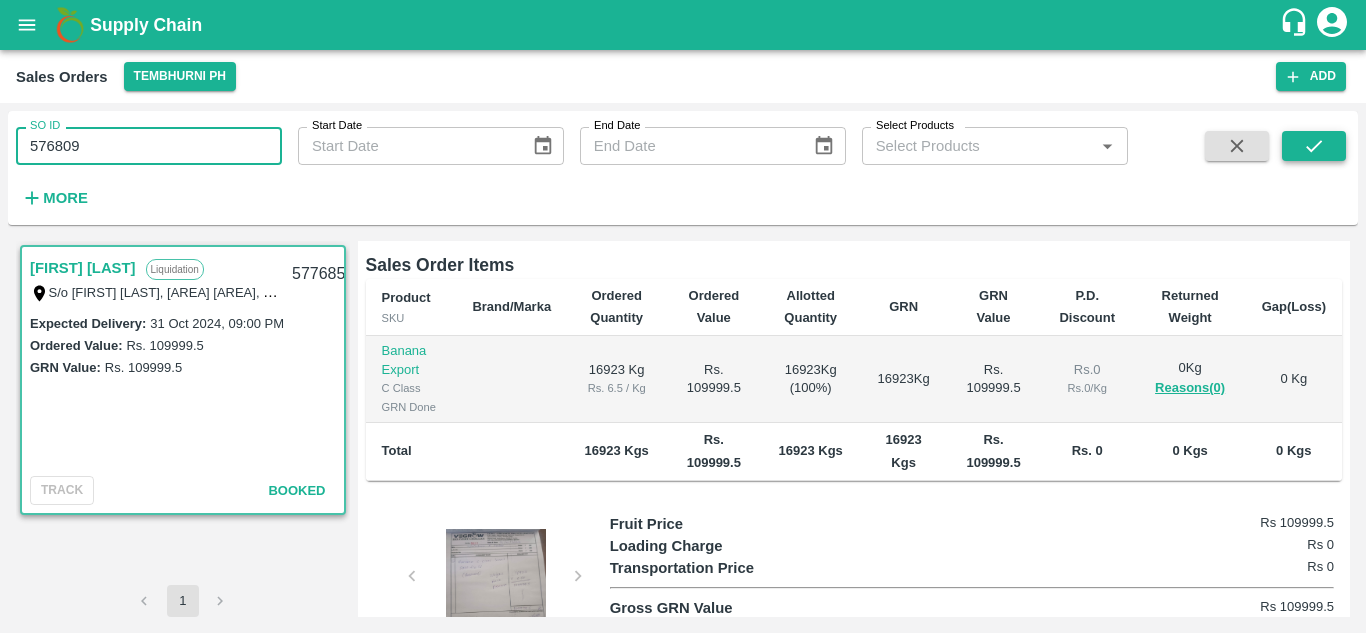 type on "576809" 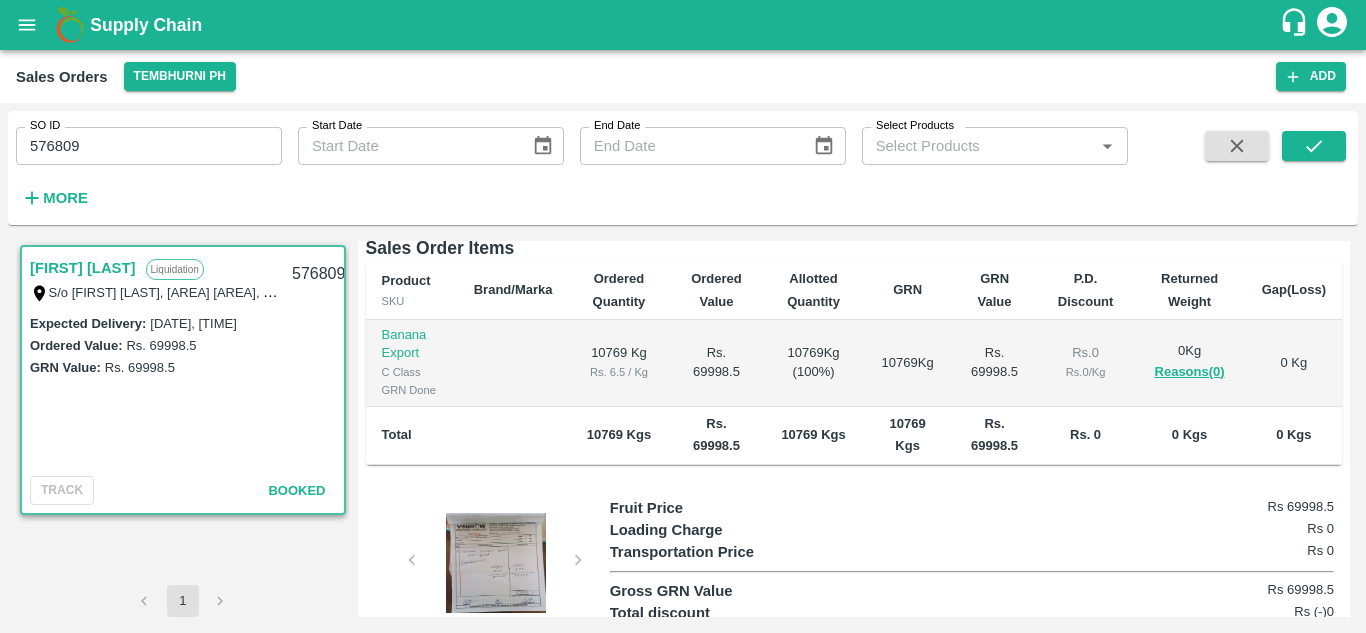 scroll, scrollTop: 303, scrollLeft: 0, axis: vertical 